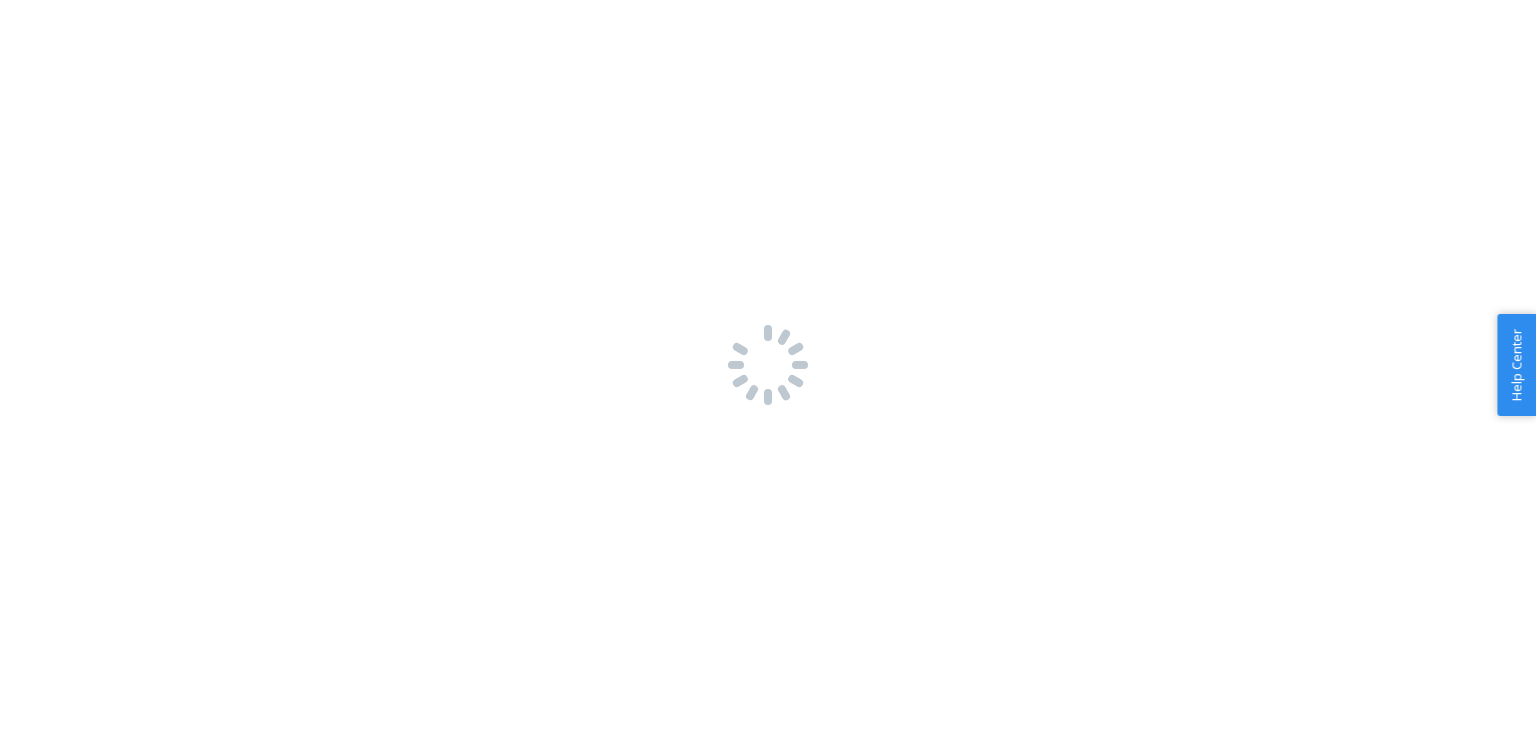 scroll, scrollTop: 0, scrollLeft: 0, axis: both 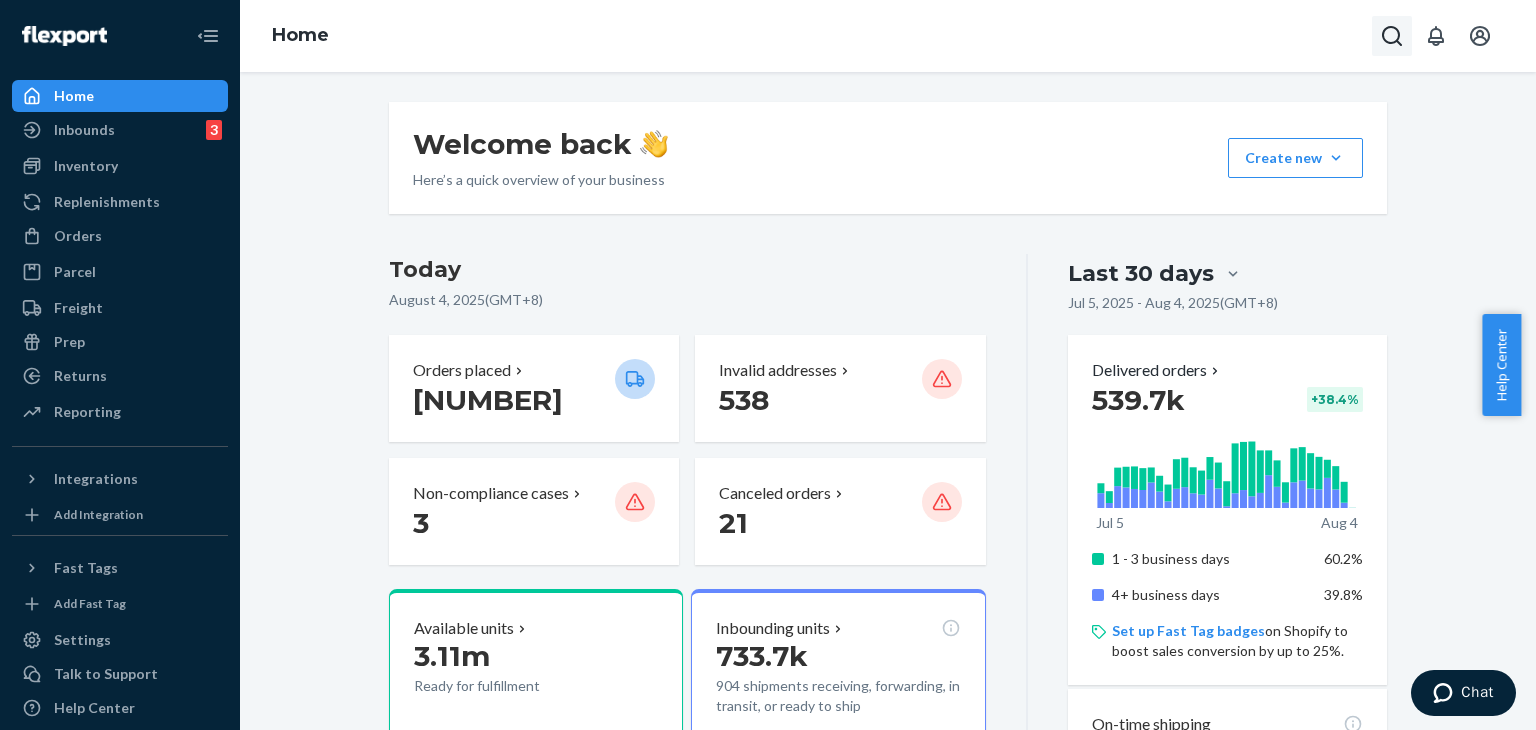 click 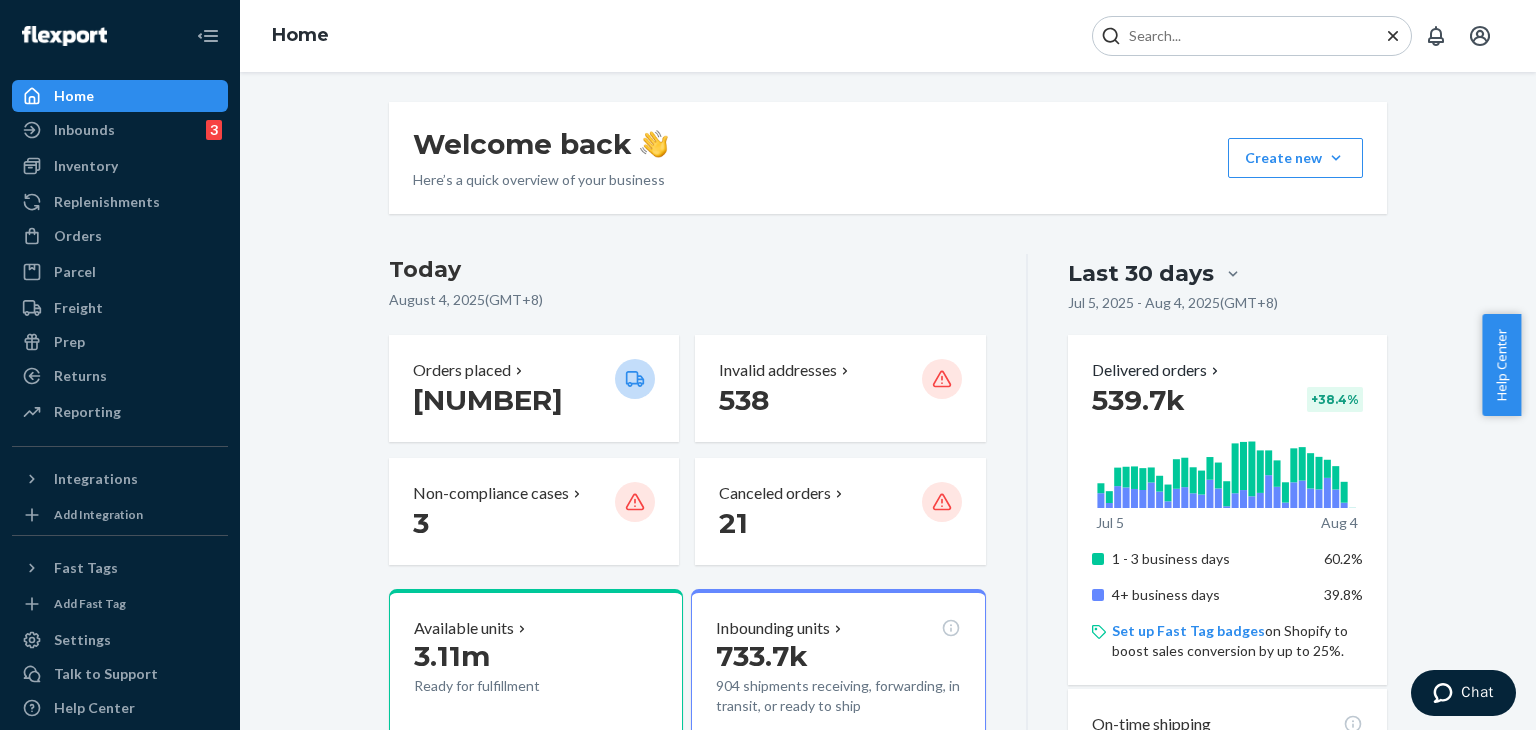 click at bounding box center [1244, 36] 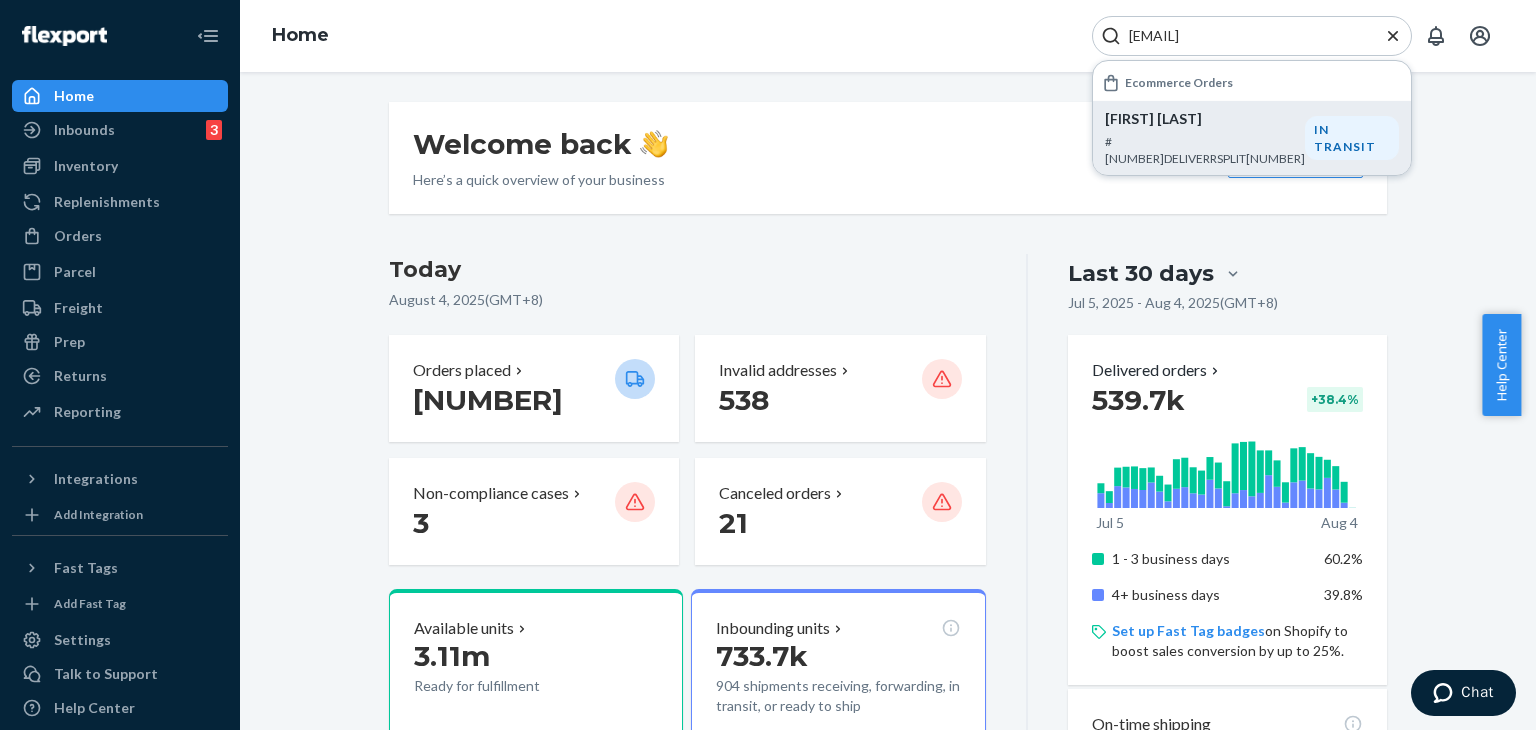 type on "[EMAIL]" 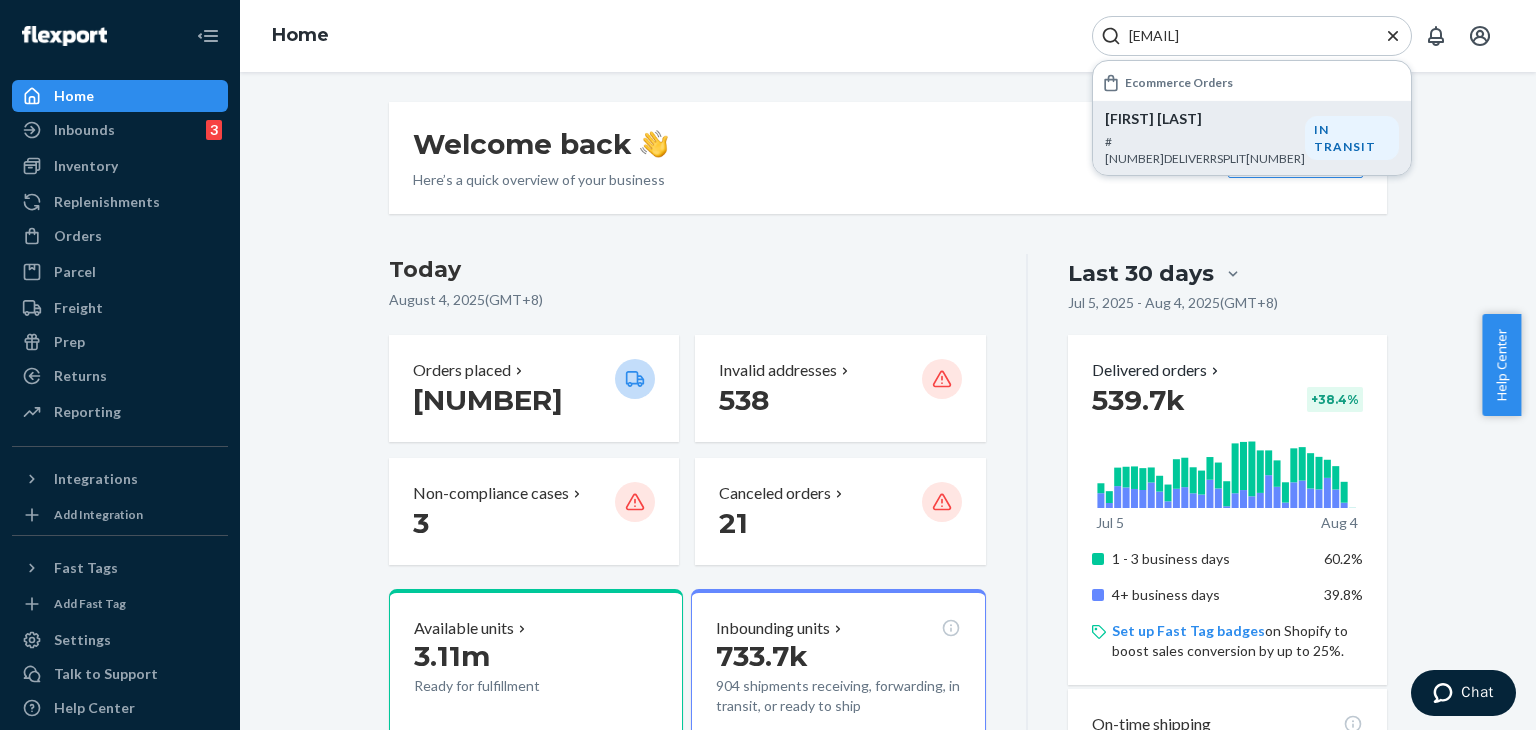 click on "#[NUMBER]DELIVERRSPLIT[NUMBER]" at bounding box center (1205, 150) 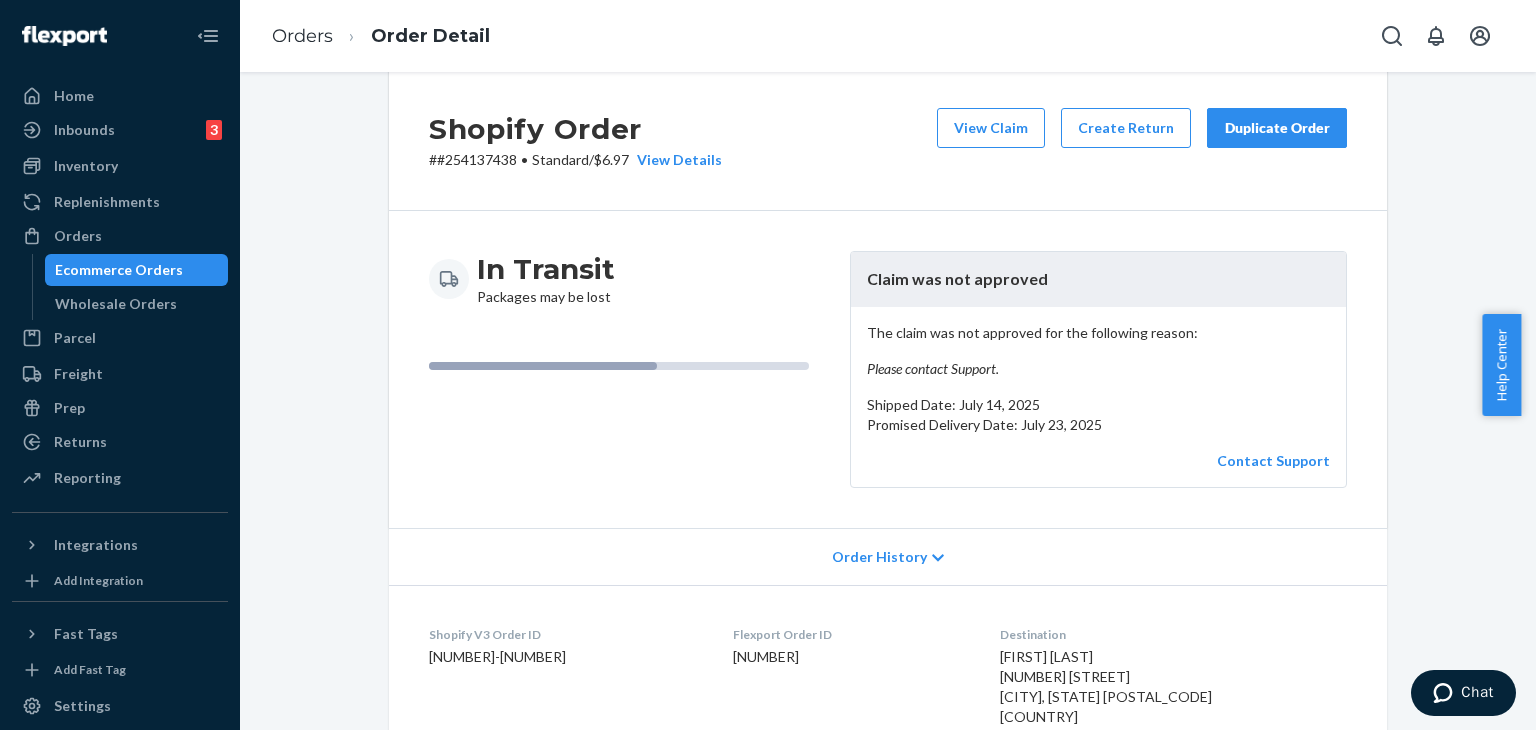 scroll, scrollTop: 0, scrollLeft: 0, axis: both 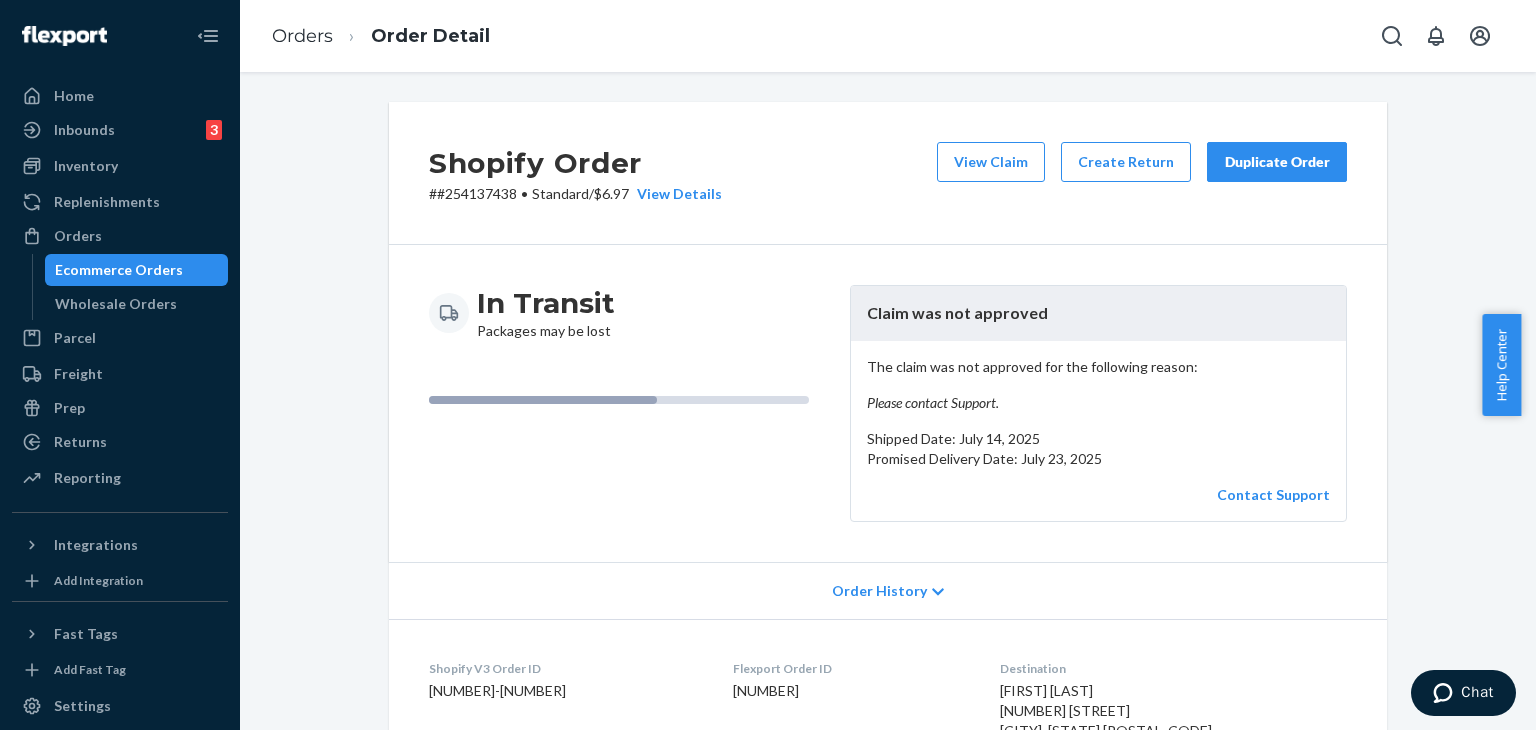 click on "Duplicate Order" at bounding box center (1277, 162) 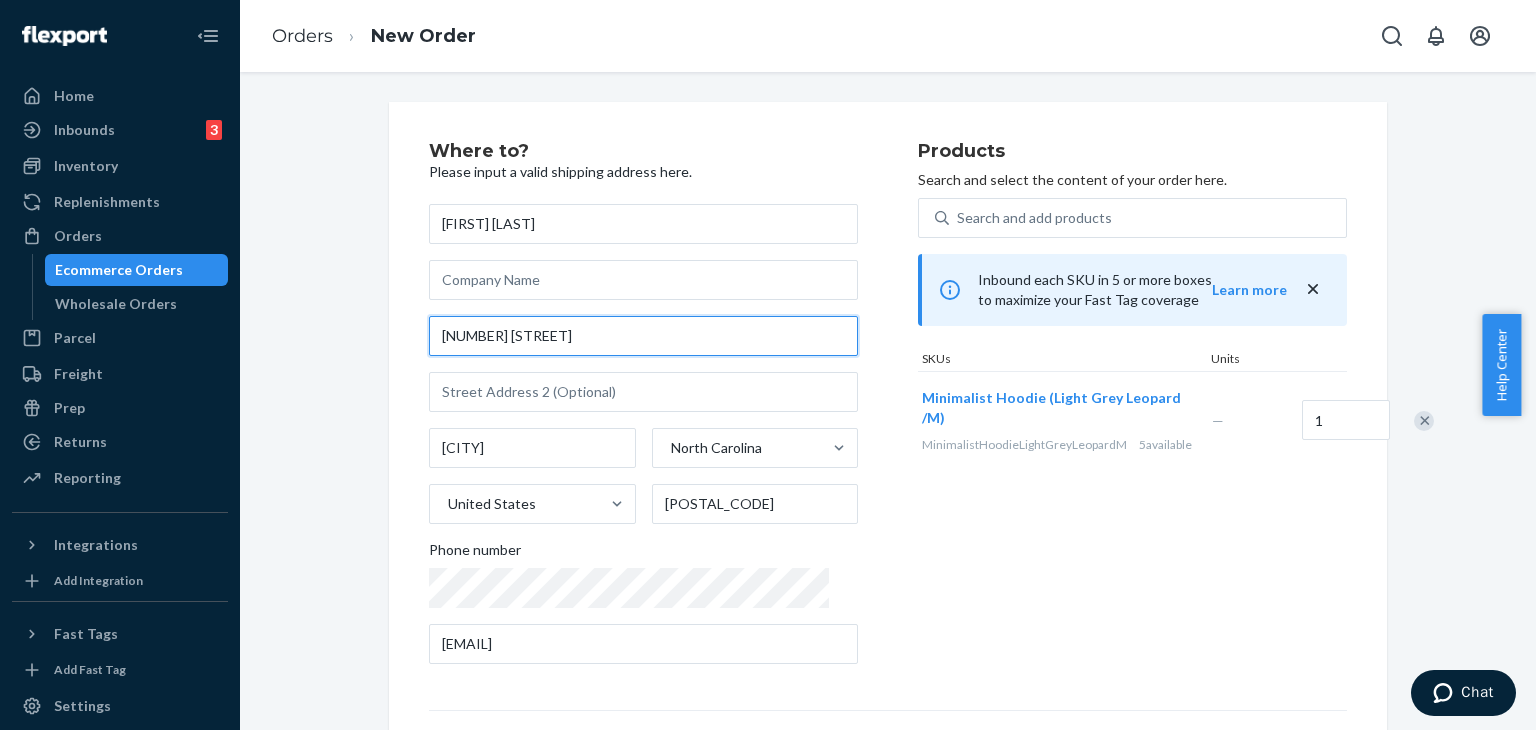 click on "[NUMBER] [STREET]" at bounding box center [643, 336] 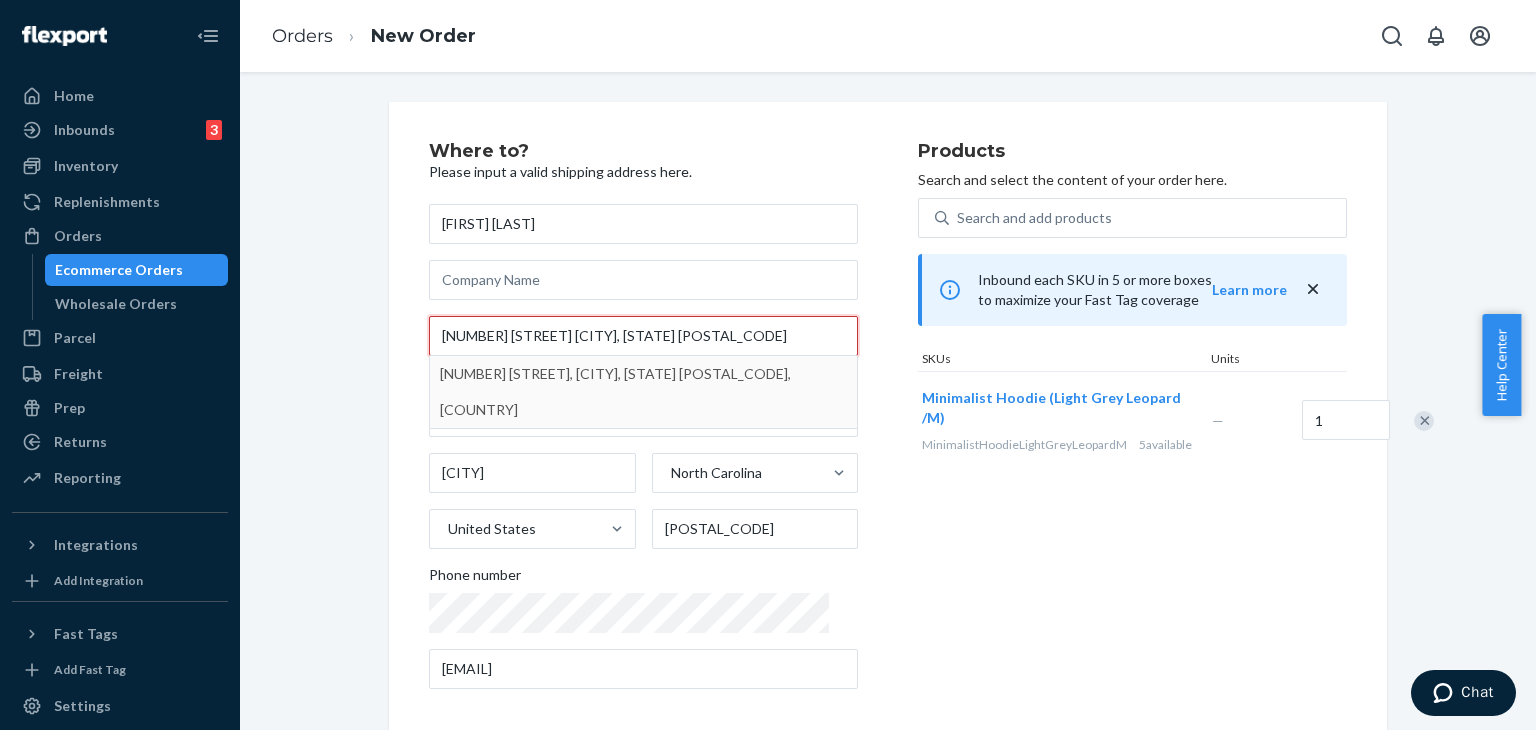 type on "[NUMBER] [STREET] [CITY], [STATE] [POSTAL_CODE]" 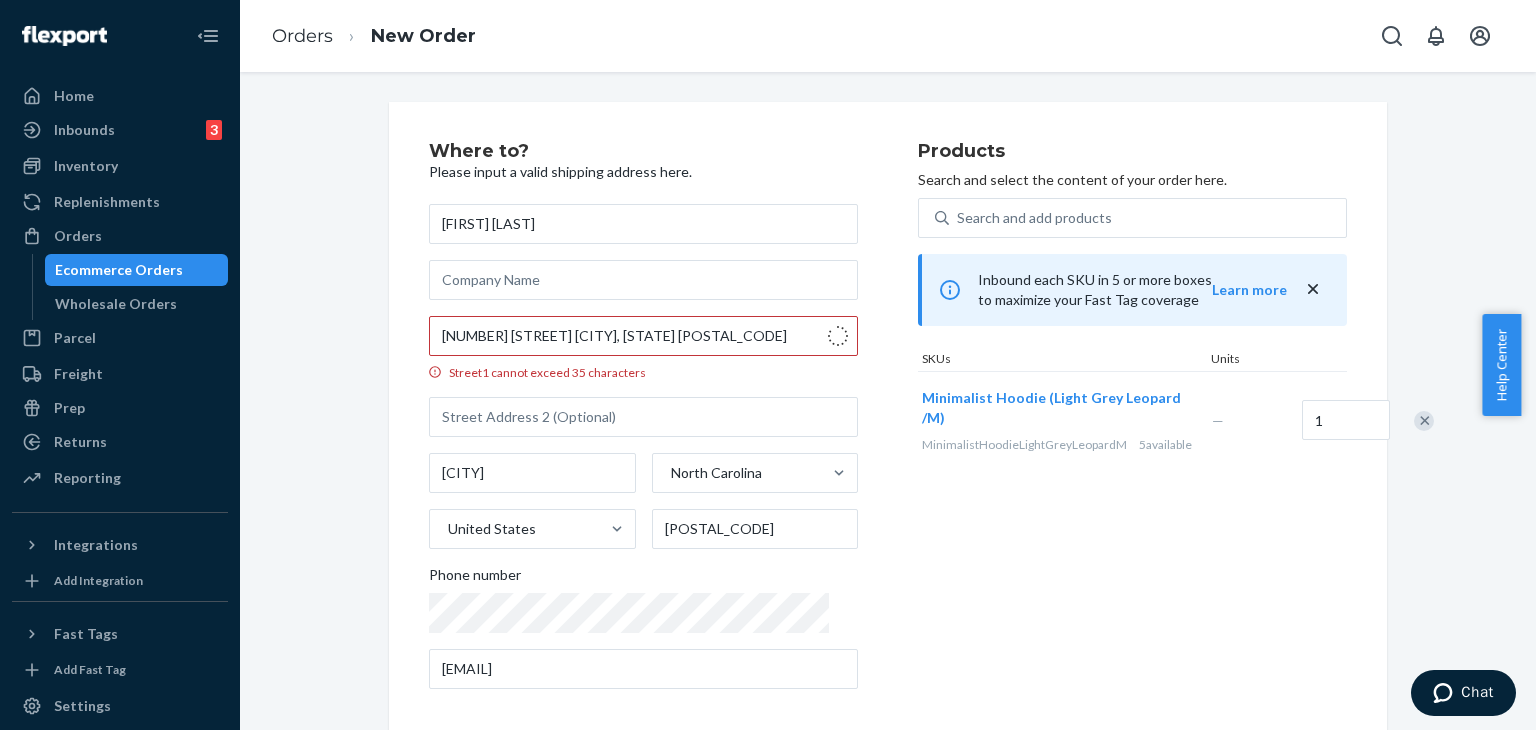 type on "Bedford" 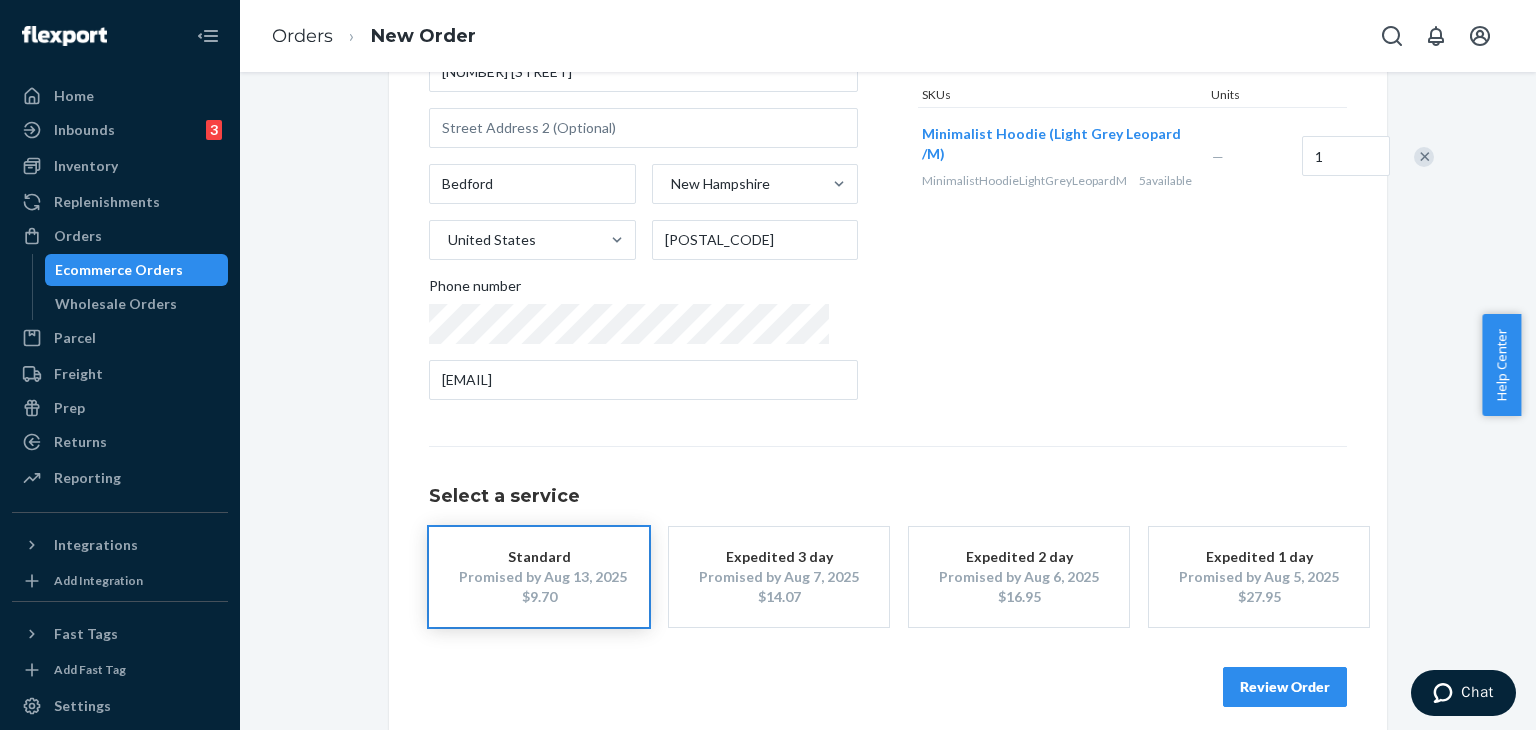 scroll, scrollTop: 280, scrollLeft: 0, axis: vertical 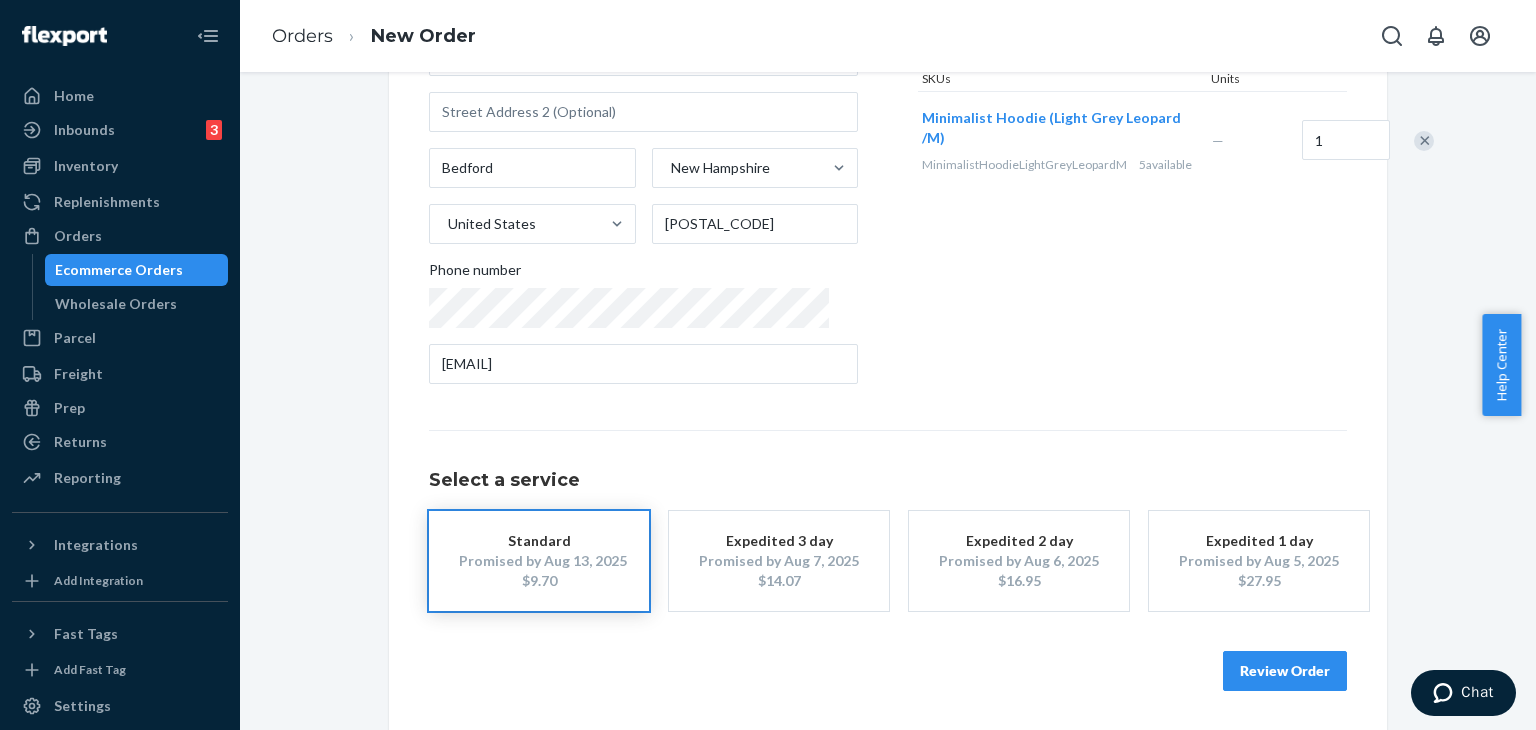 click on "Review Order" at bounding box center [1285, 671] 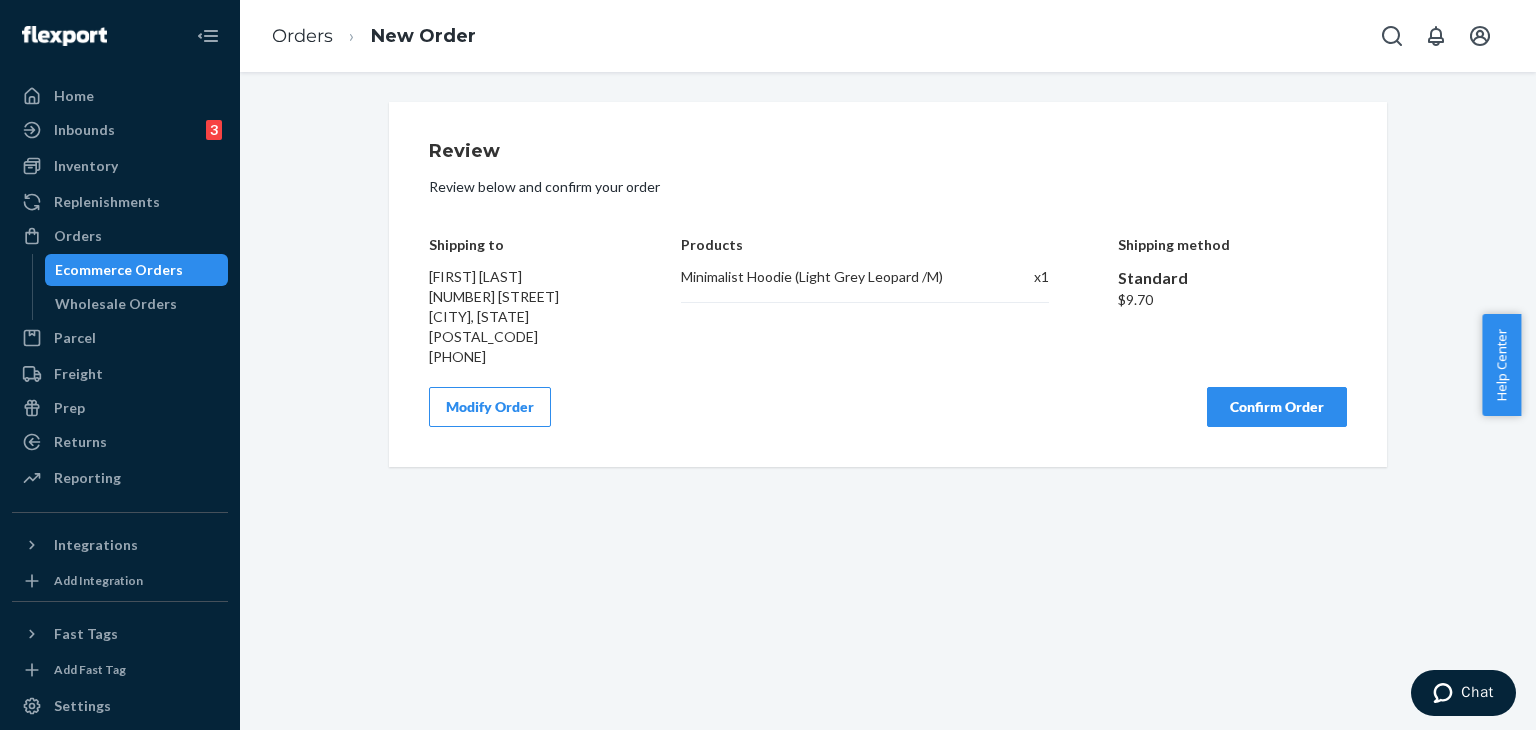 click on "Confirm Order" at bounding box center [1277, 407] 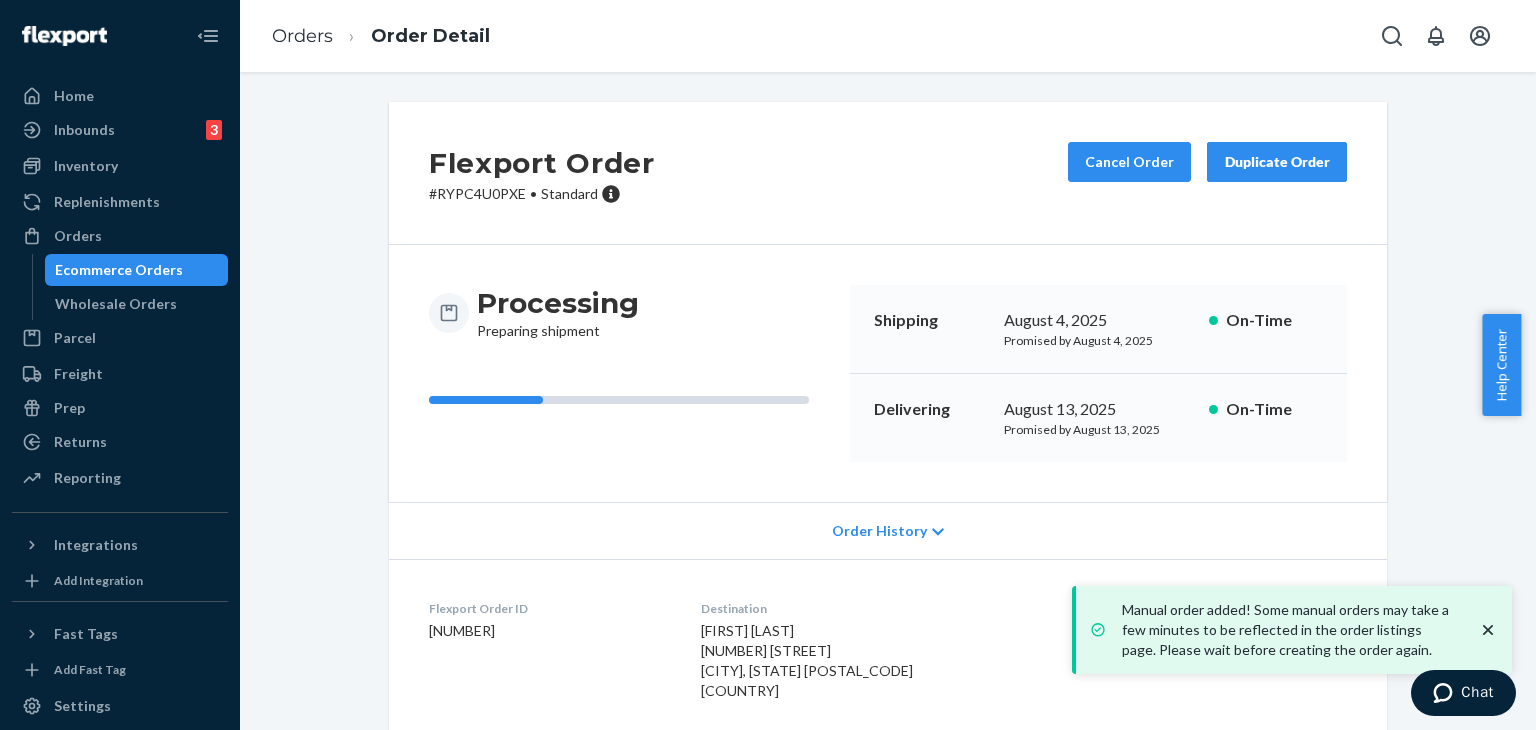 click 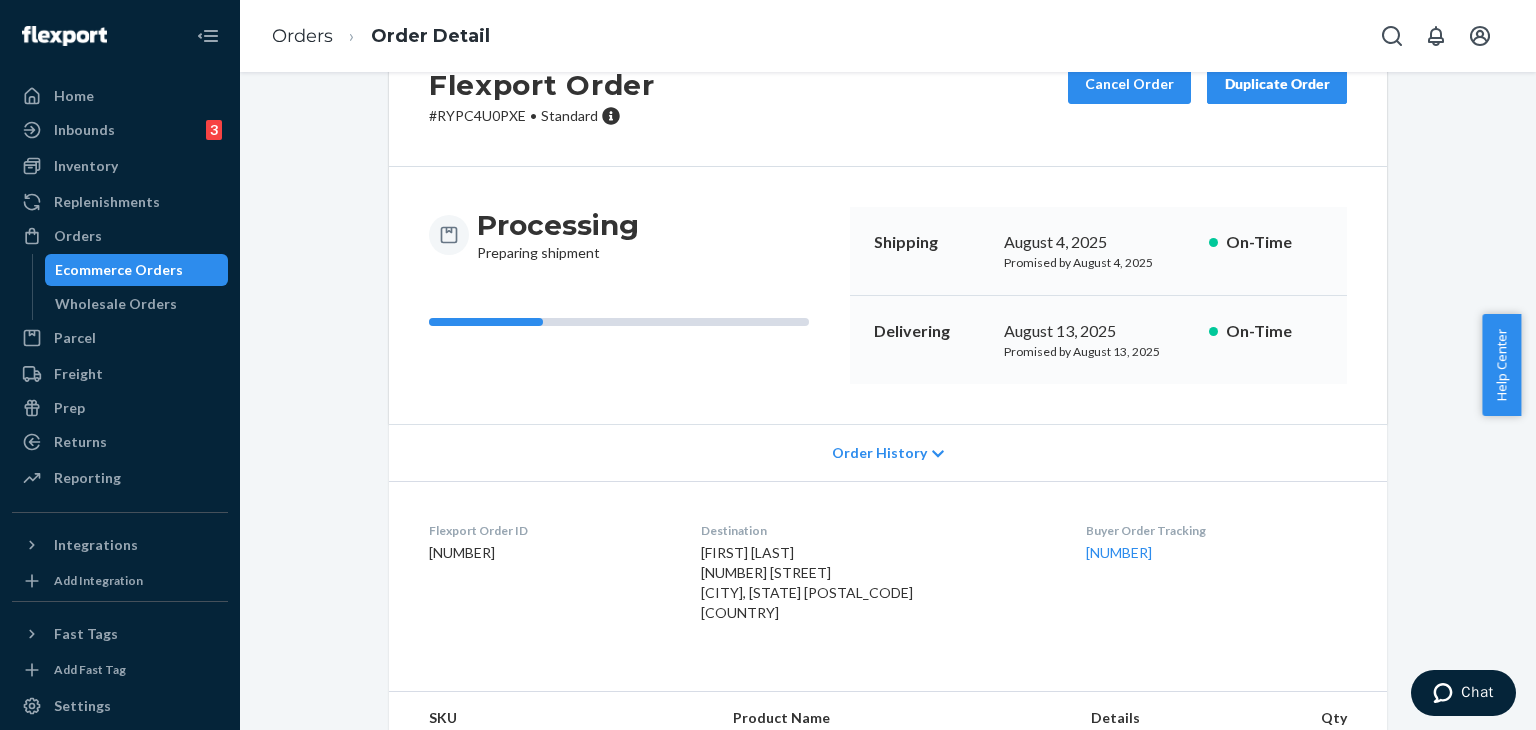 scroll, scrollTop: 100, scrollLeft: 0, axis: vertical 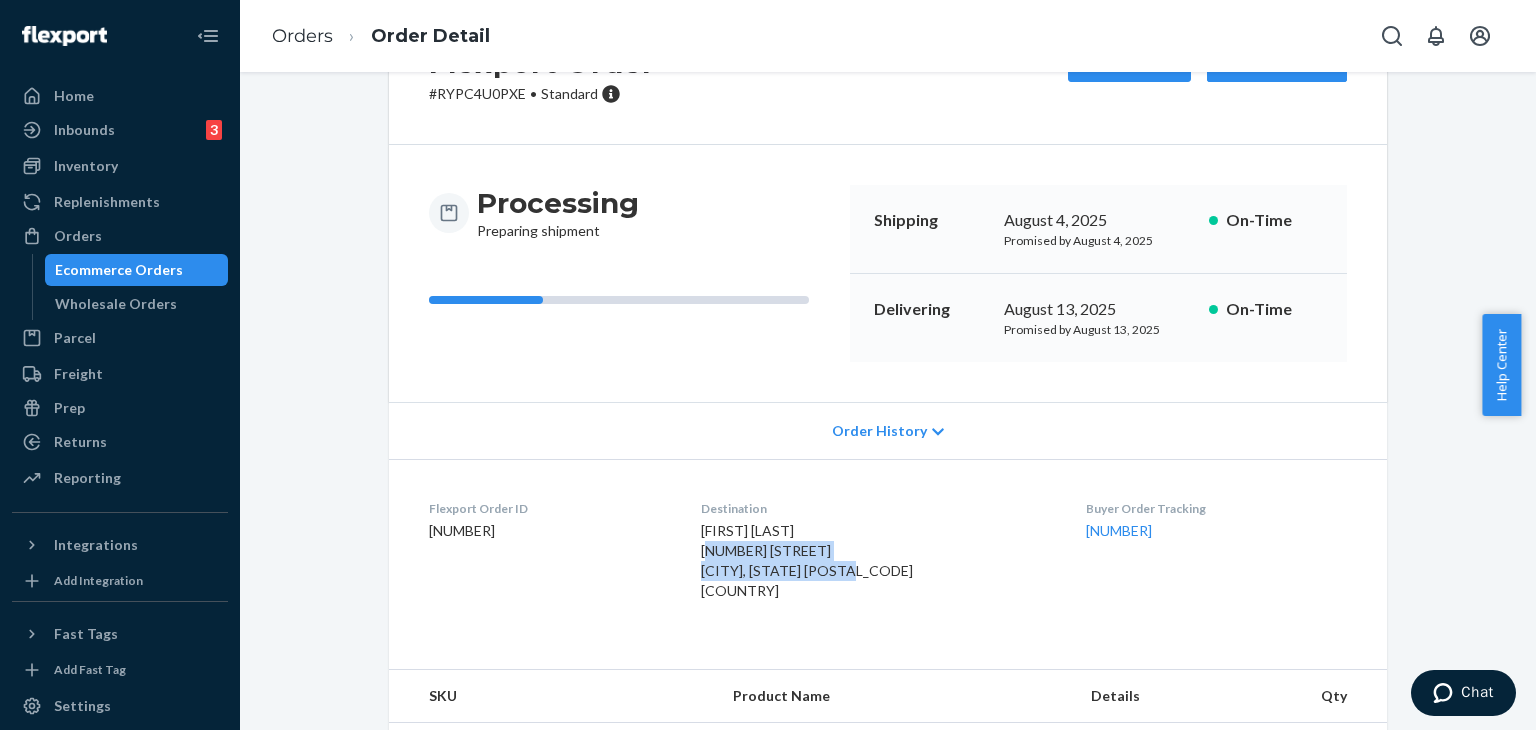 drag, startPoint x: 709, startPoint y: 549, endPoint x: 760, endPoint y: 588, distance: 64.202805 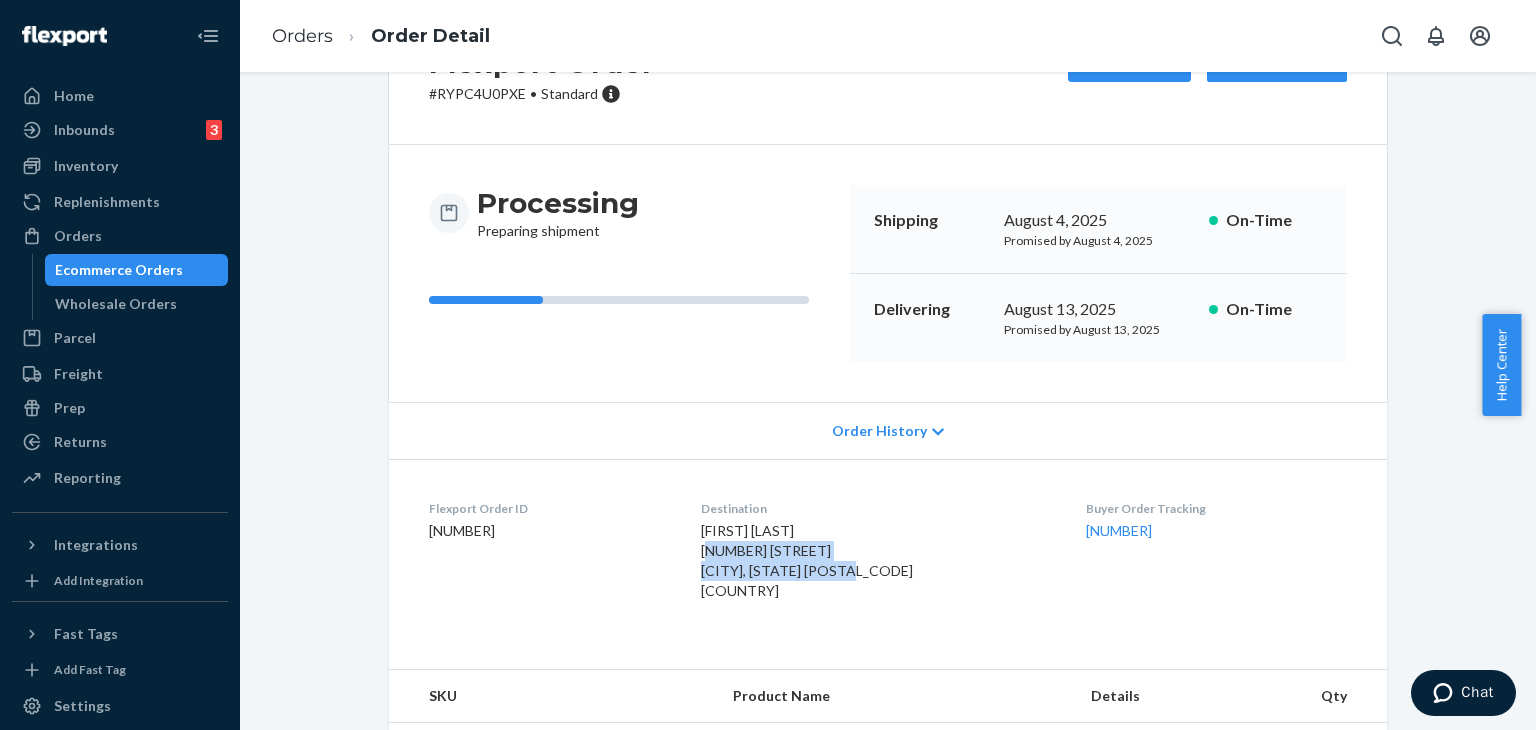 click on "[COMPANY] Order ID [NUMBER] Destination [FIRST] [LAST]
[NUMBER] [STREET]
[CITY], [STATE] [POSTAL_CODE]
[COUNTRY] Buyer Order Tracking [NUMBER]" at bounding box center [888, 554] 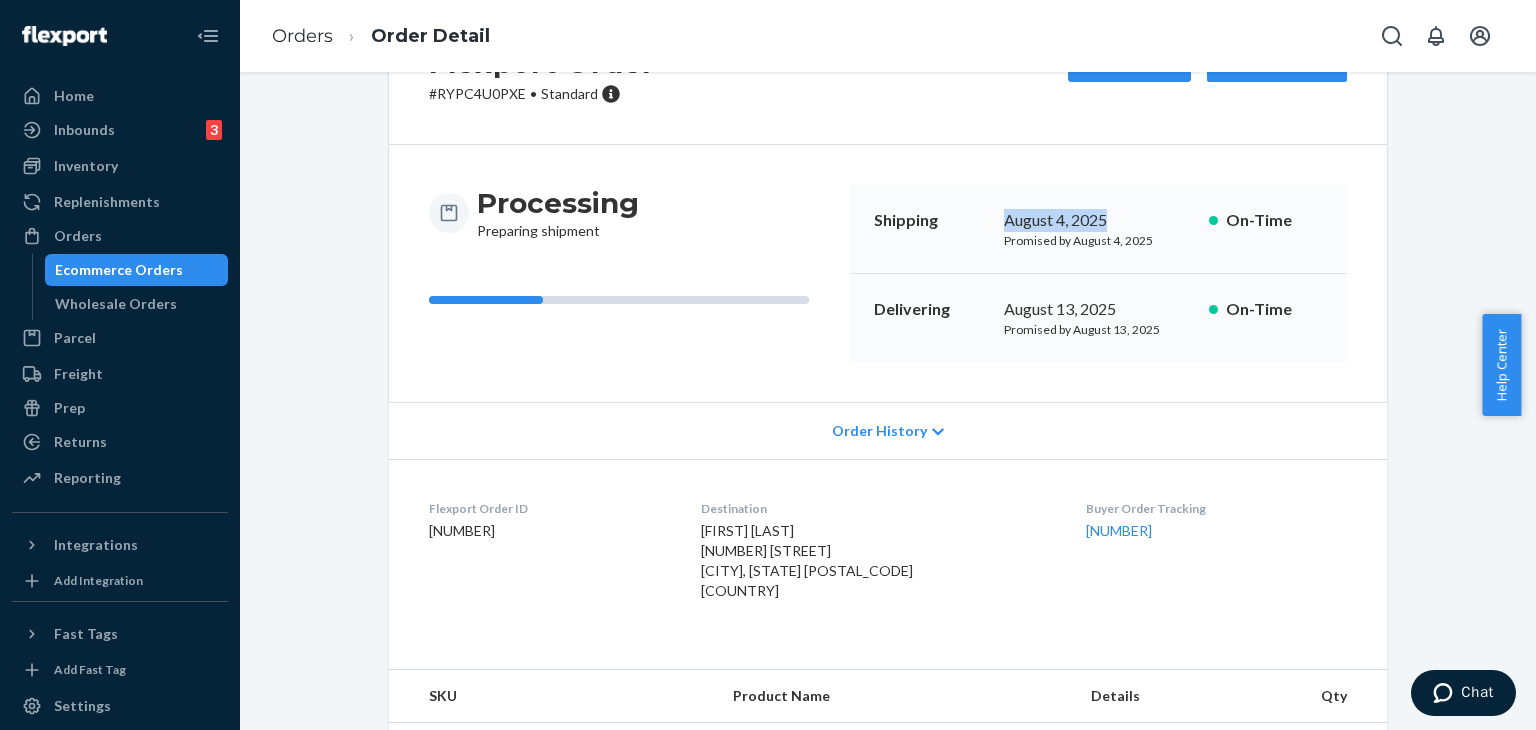 drag, startPoint x: 1000, startPoint y: 221, endPoint x: 1105, endPoint y: 217, distance: 105.076164 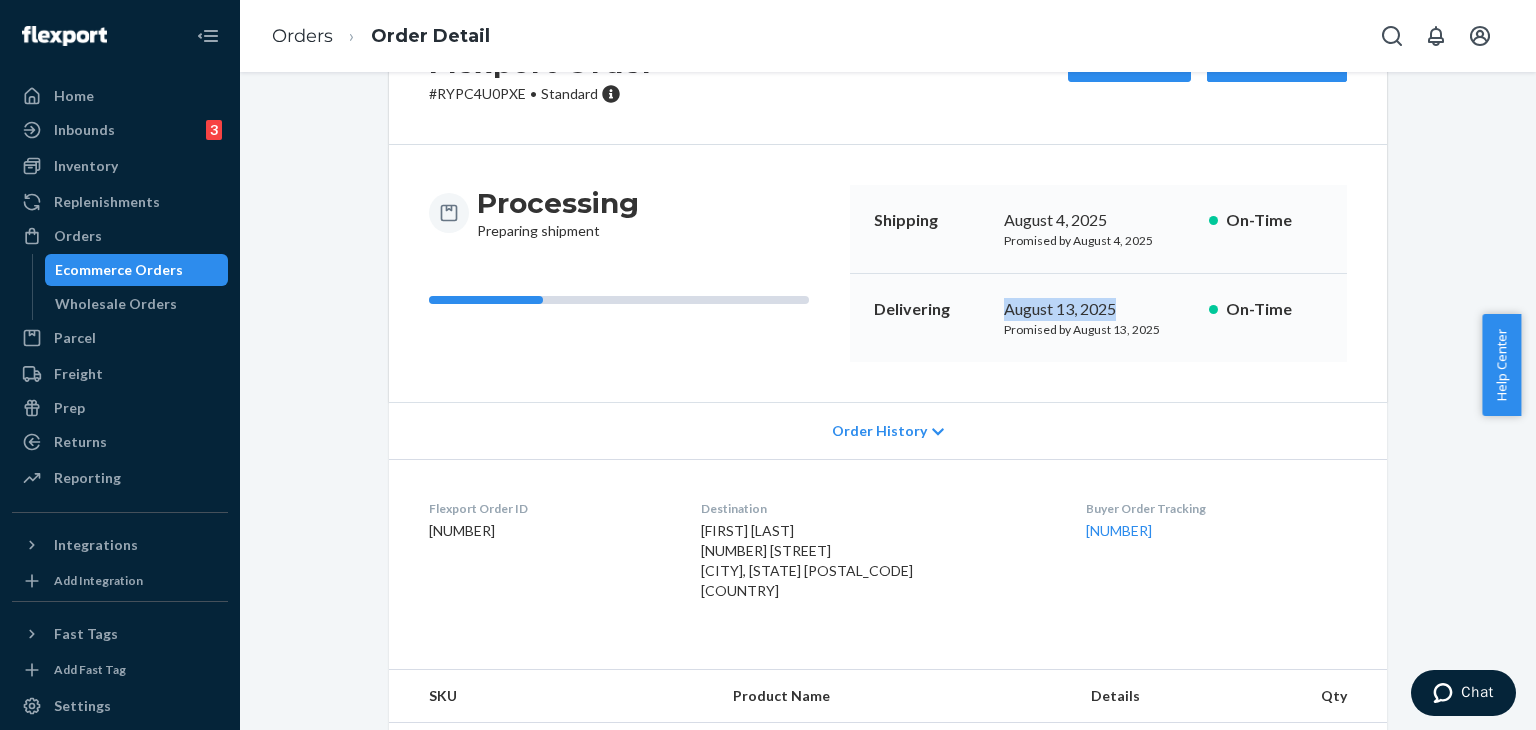 drag, startPoint x: 999, startPoint y: 305, endPoint x: 1111, endPoint y: 311, distance: 112.1606 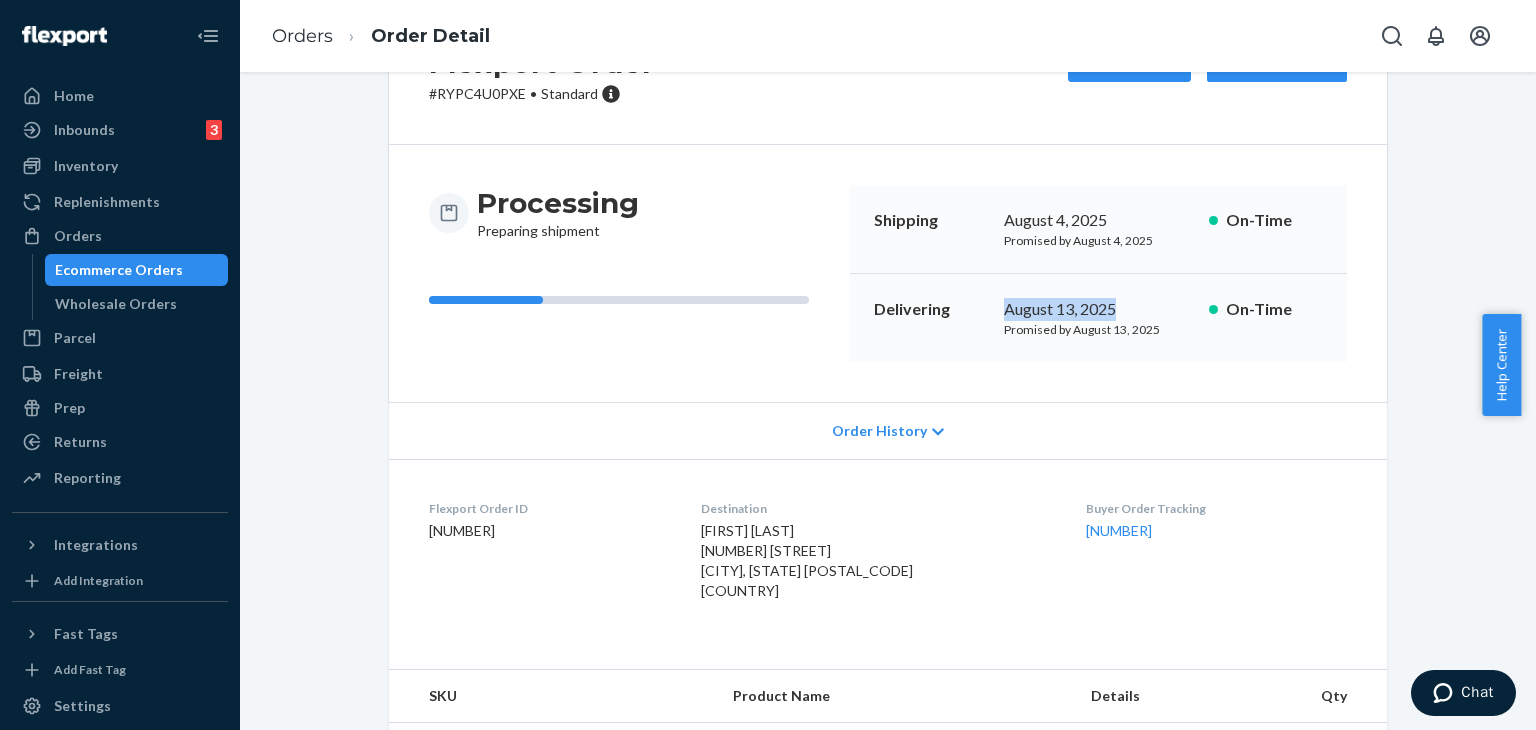 drag, startPoint x: 1053, startPoint y: 529, endPoint x: 1141, endPoint y: 535, distance: 88.20431 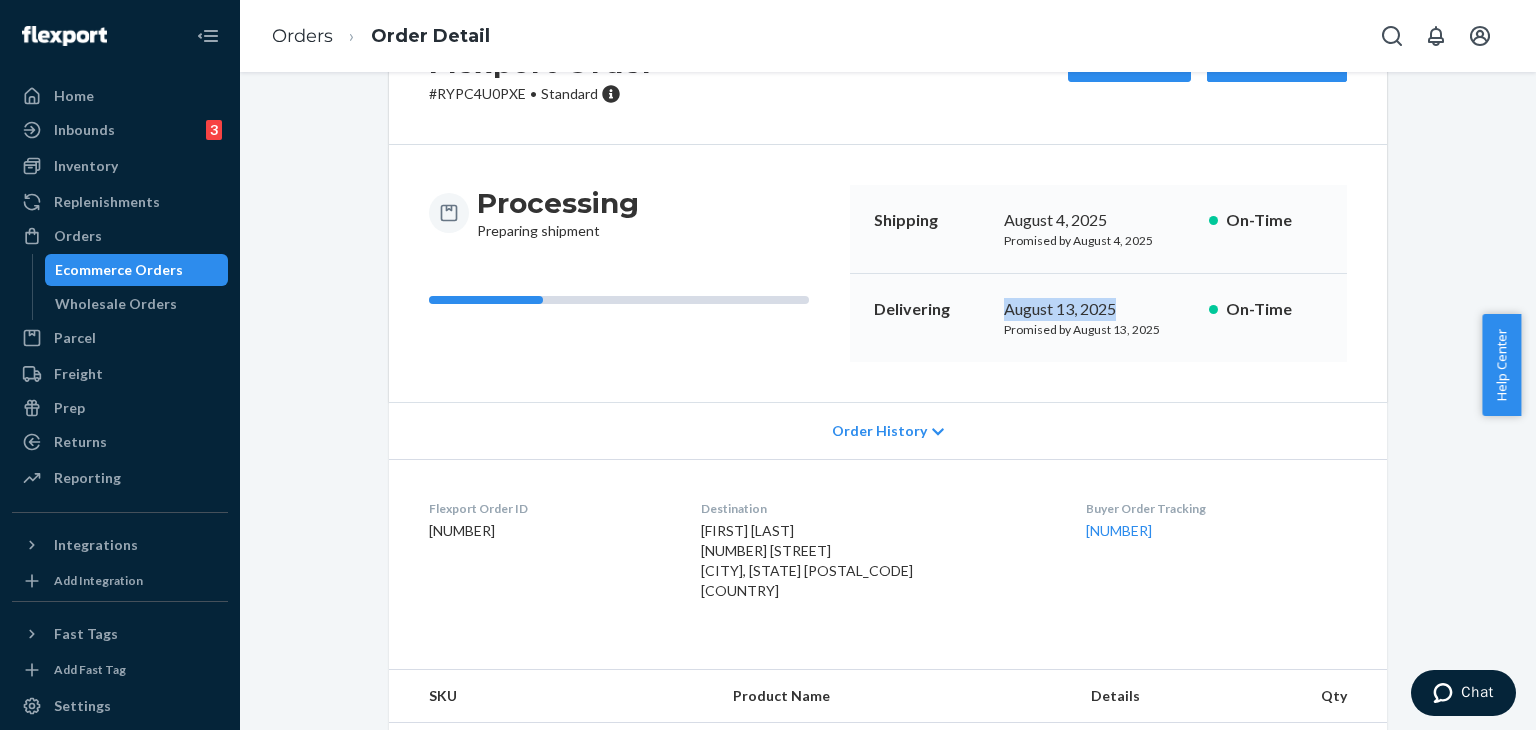 click on "[COMPANY] Order ID [NUMBER] Destination [FIRST] [LAST]
[NUMBER] [STREET]
[CITY], [STATE] [POSTAL_CODE]
[COUNTRY] Buyer Order Tracking [NUMBER]" at bounding box center [888, 554] 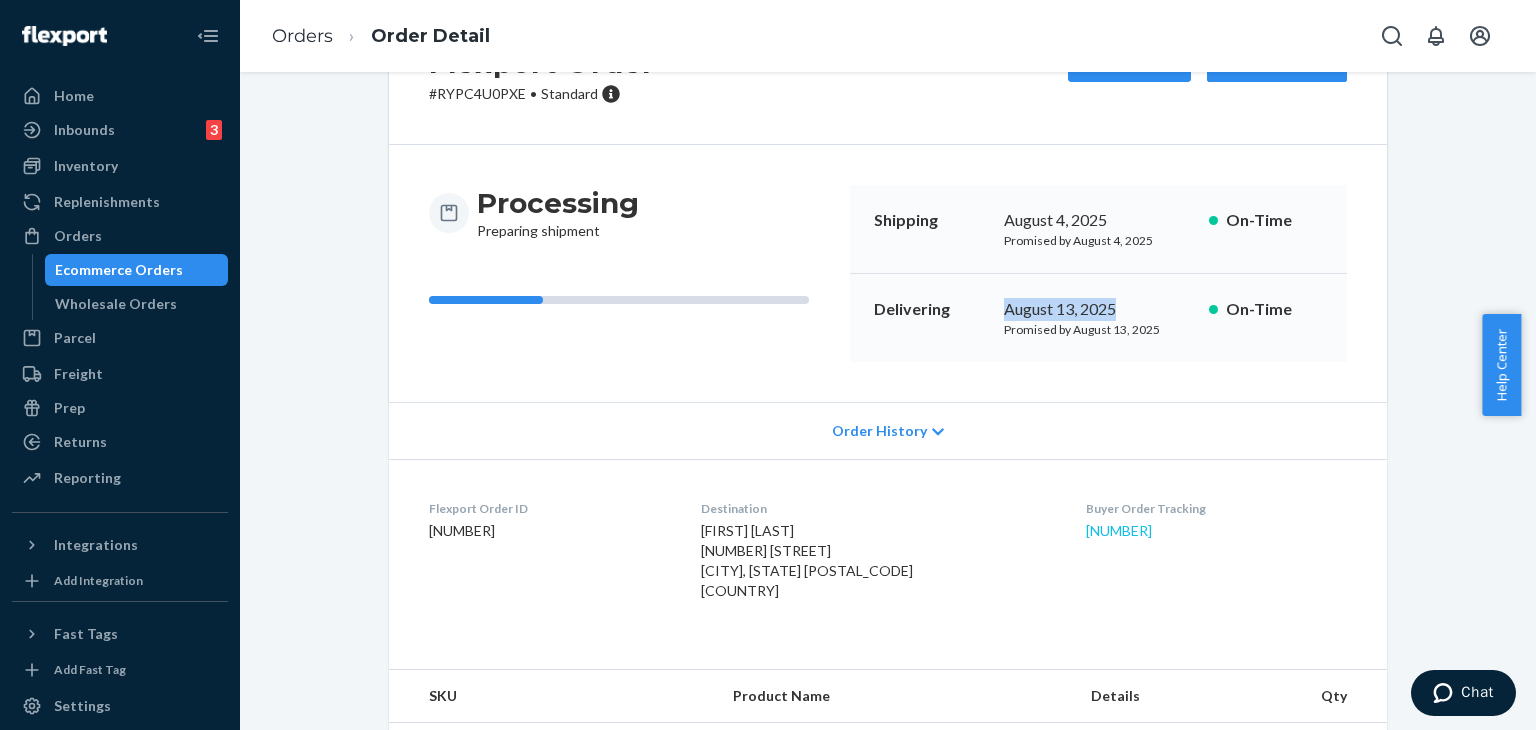 copy on "[NUMBER]" 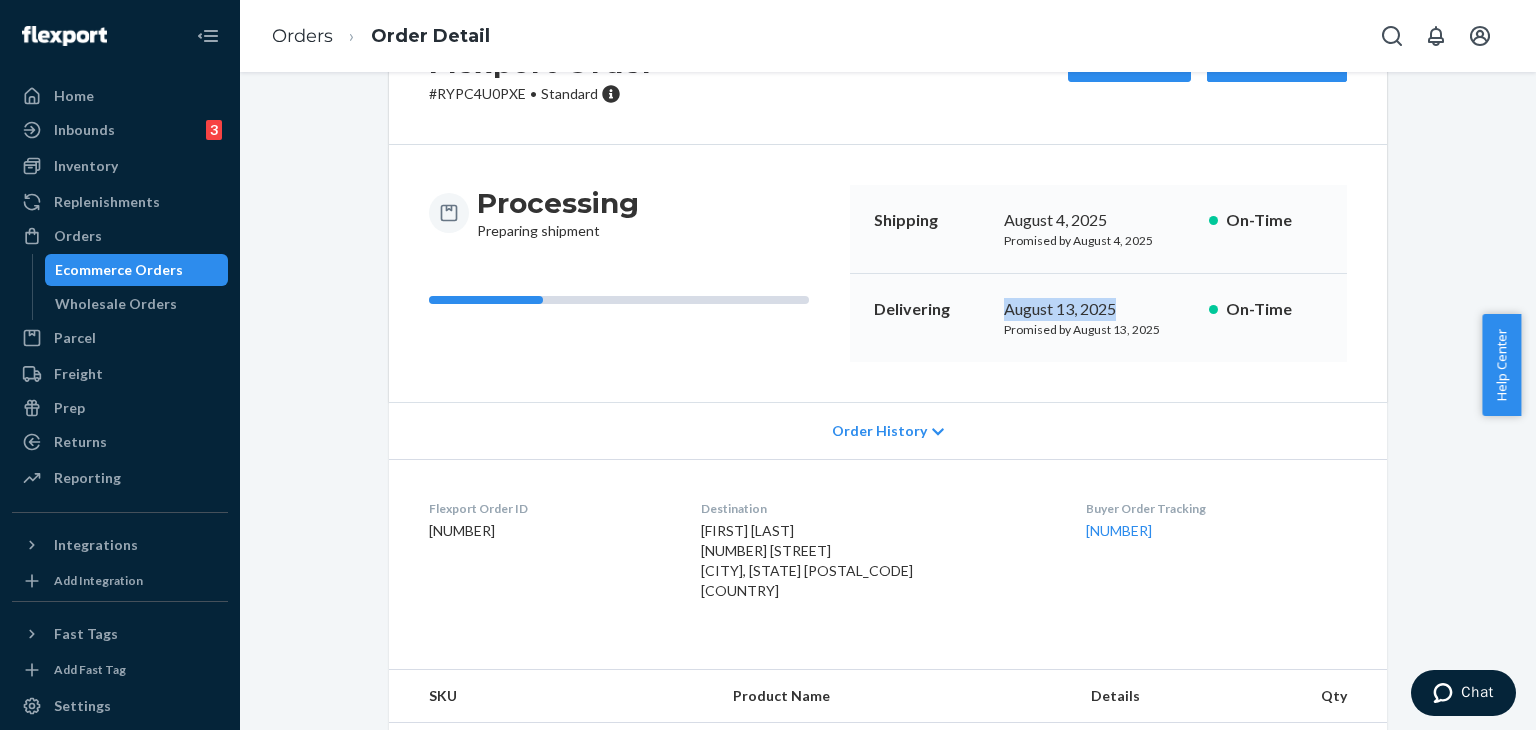 scroll, scrollTop: 0, scrollLeft: 0, axis: both 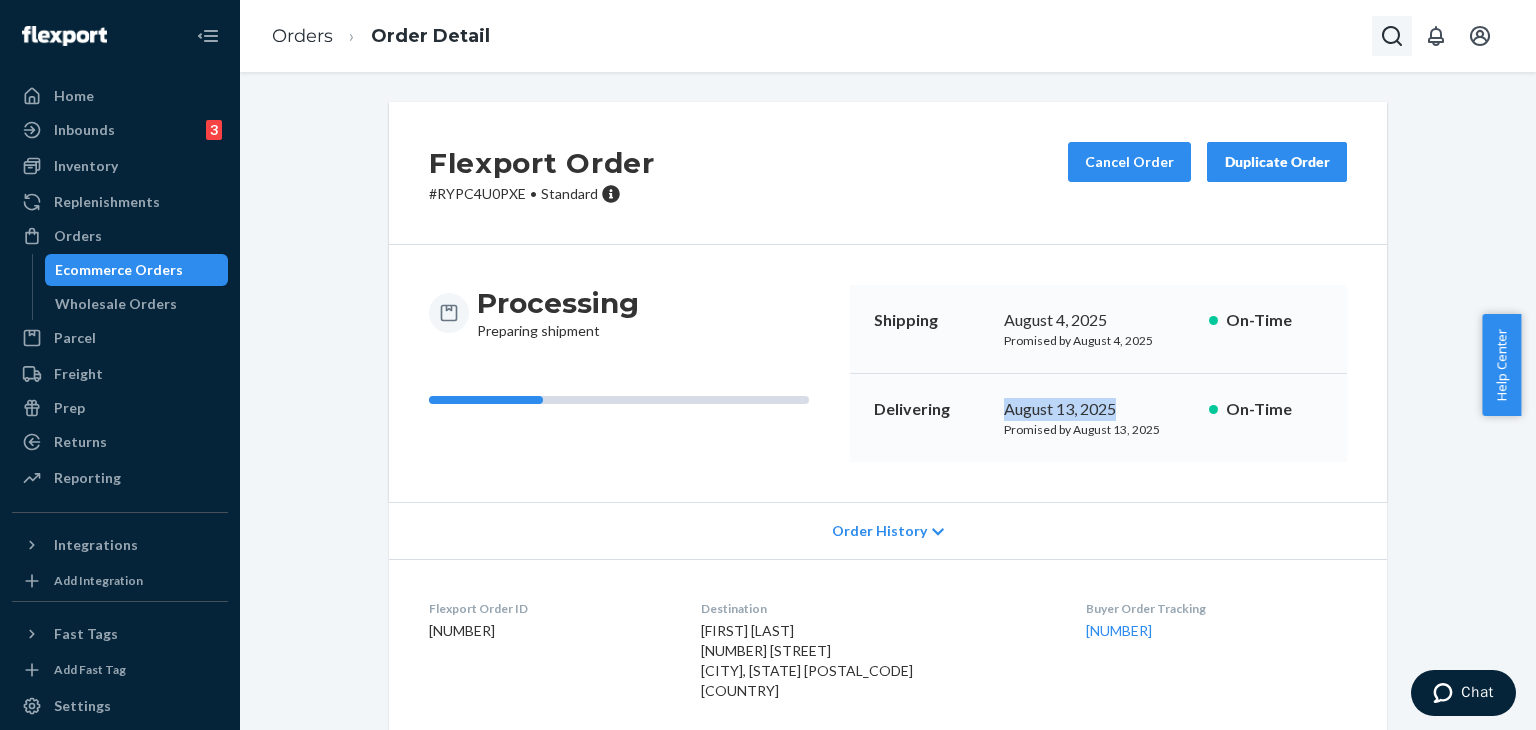 click 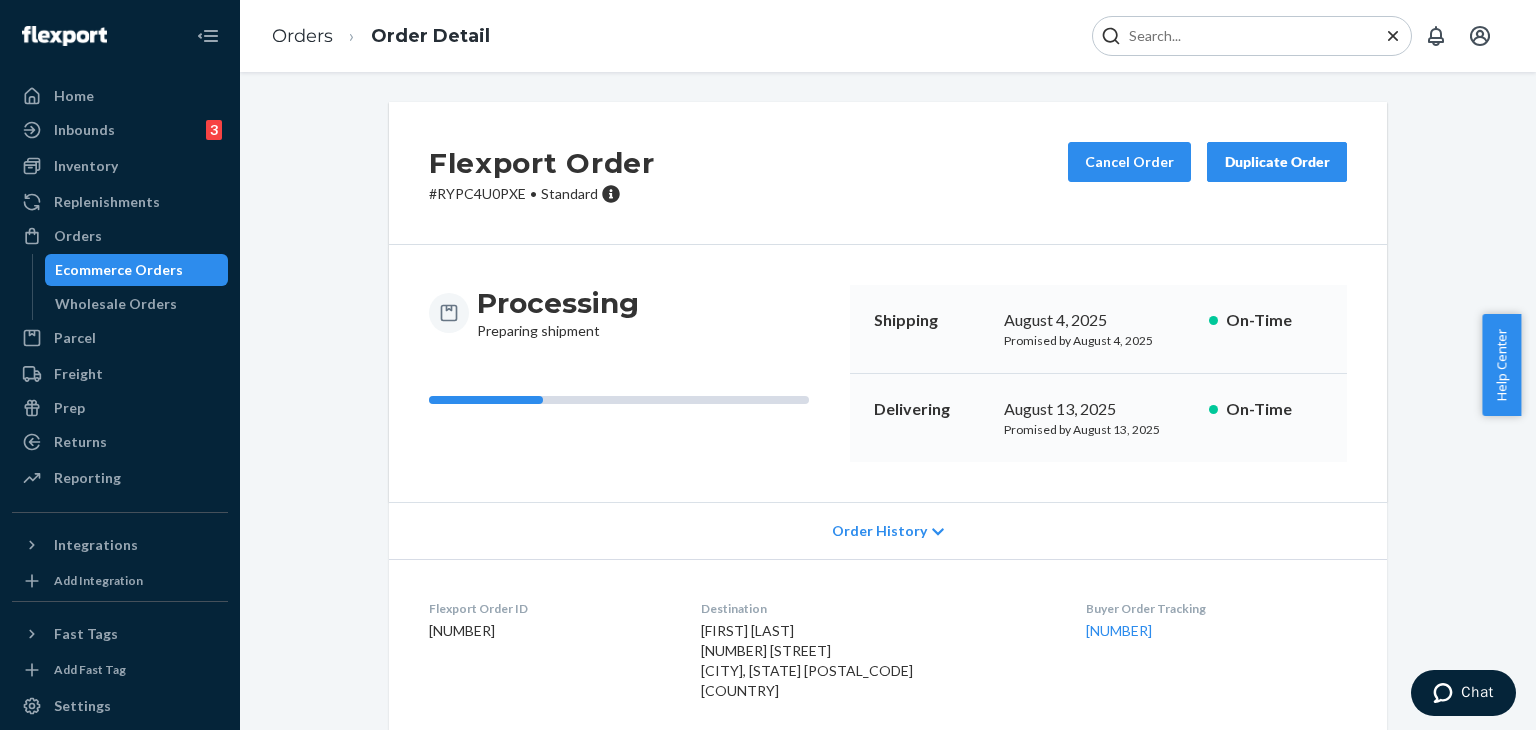 click at bounding box center [1244, 36] 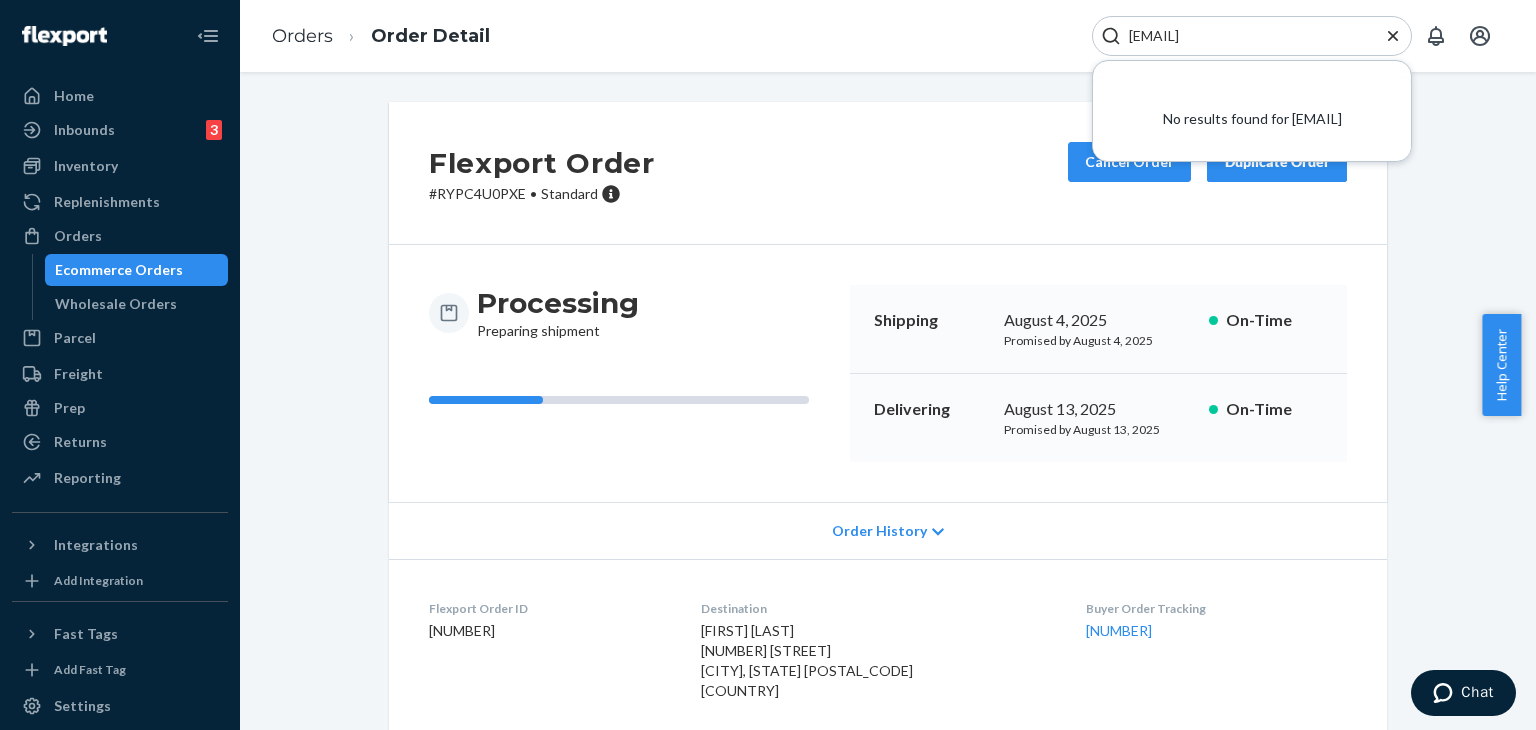 type on "[EMAIL]" 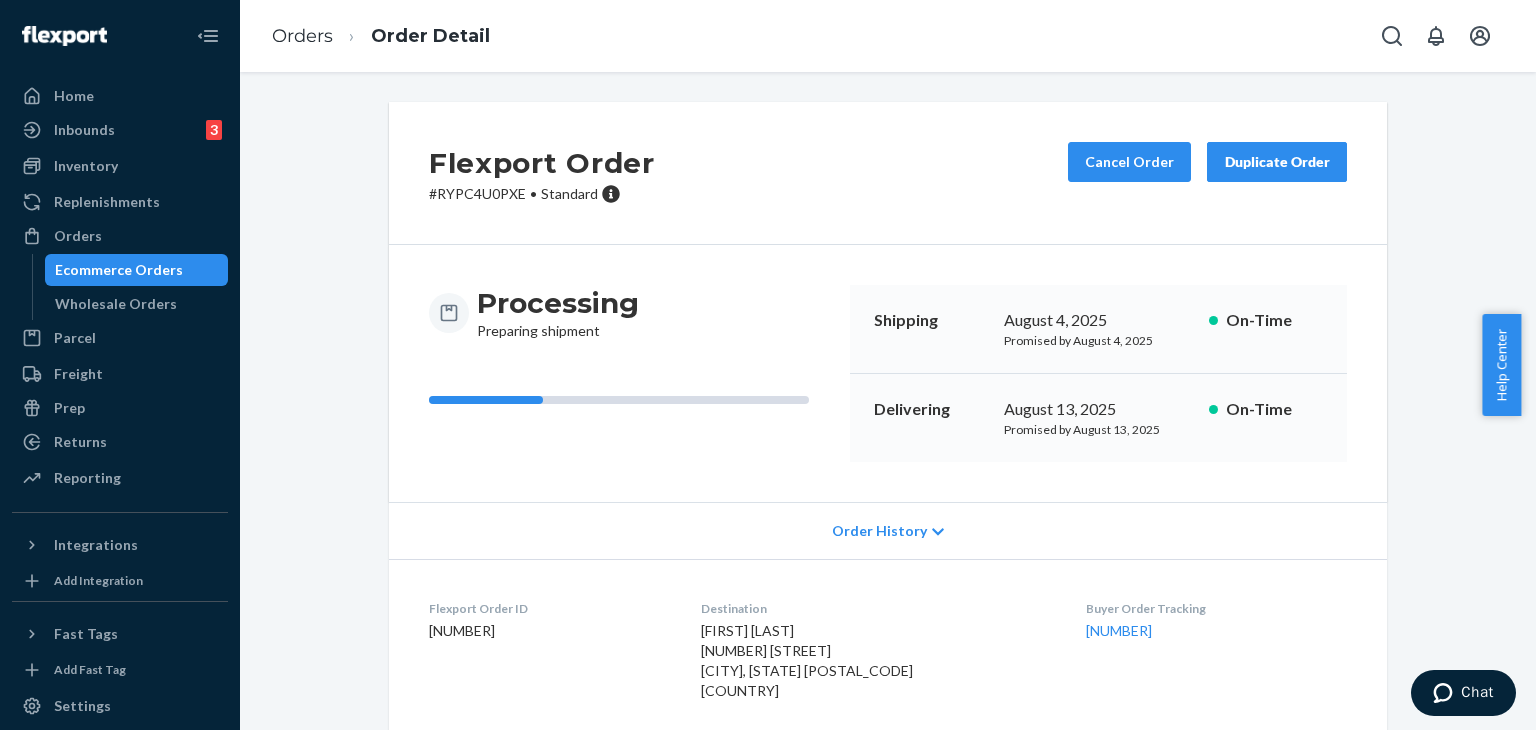 click on "Orders Order Detail" at bounding box center (888, 36) 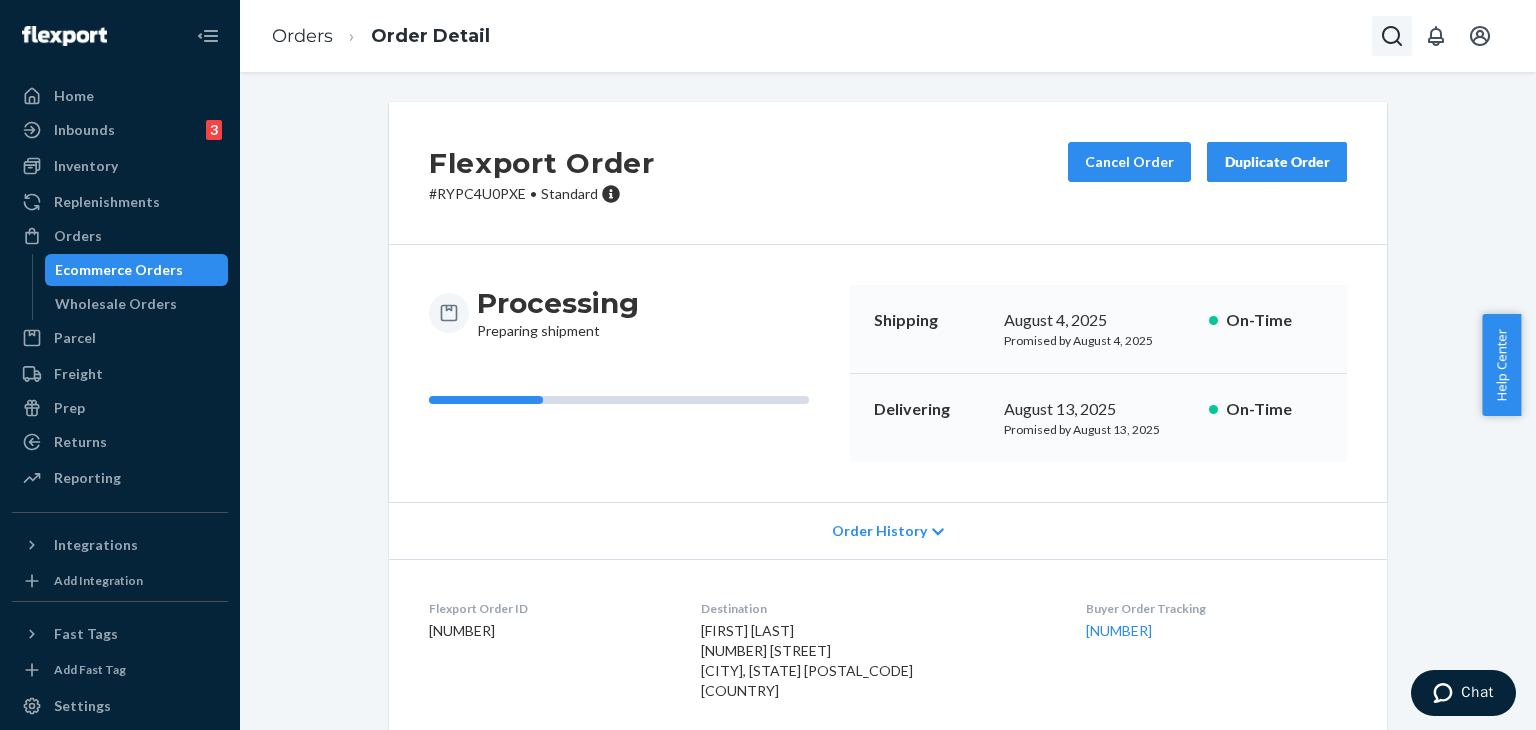 click 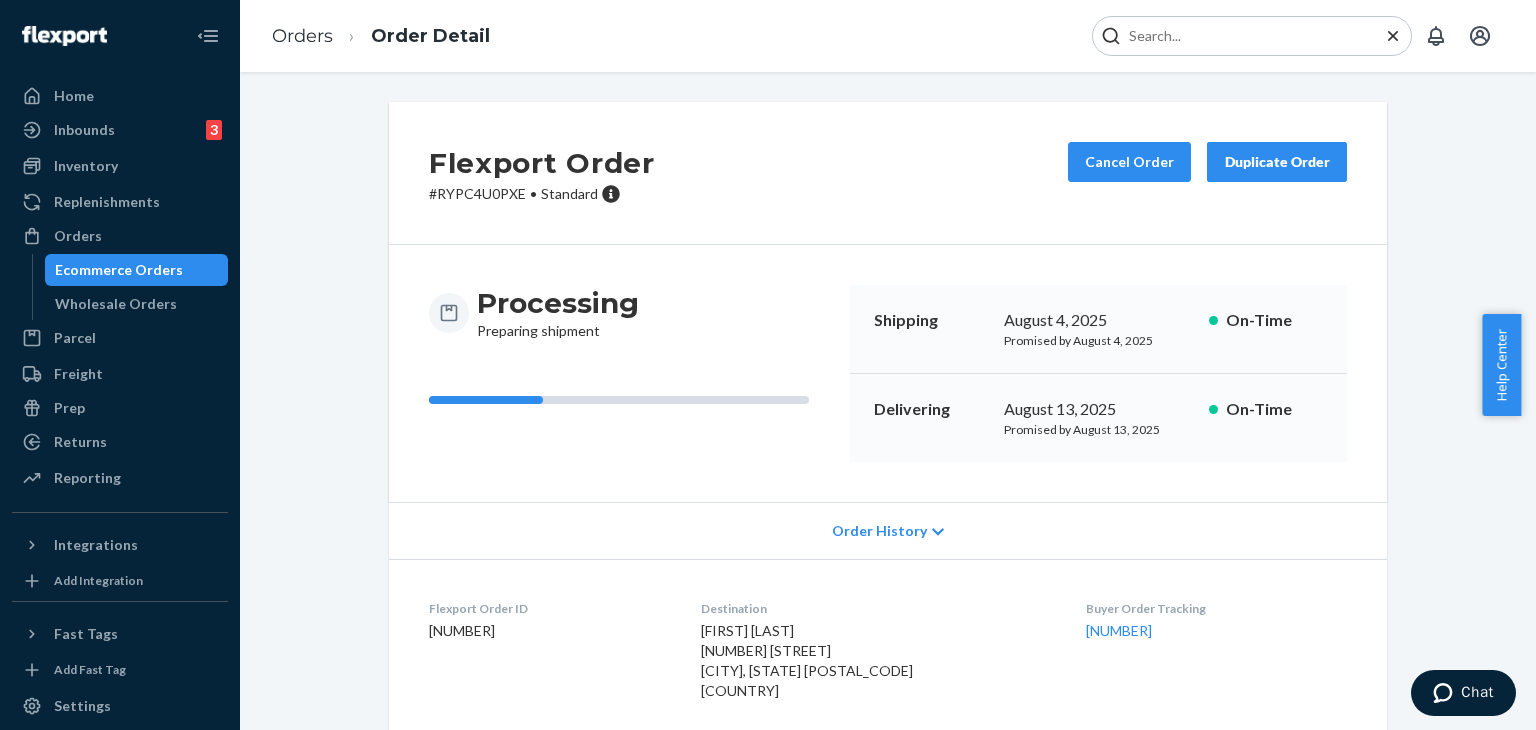click at bounding box center (1244, 36) 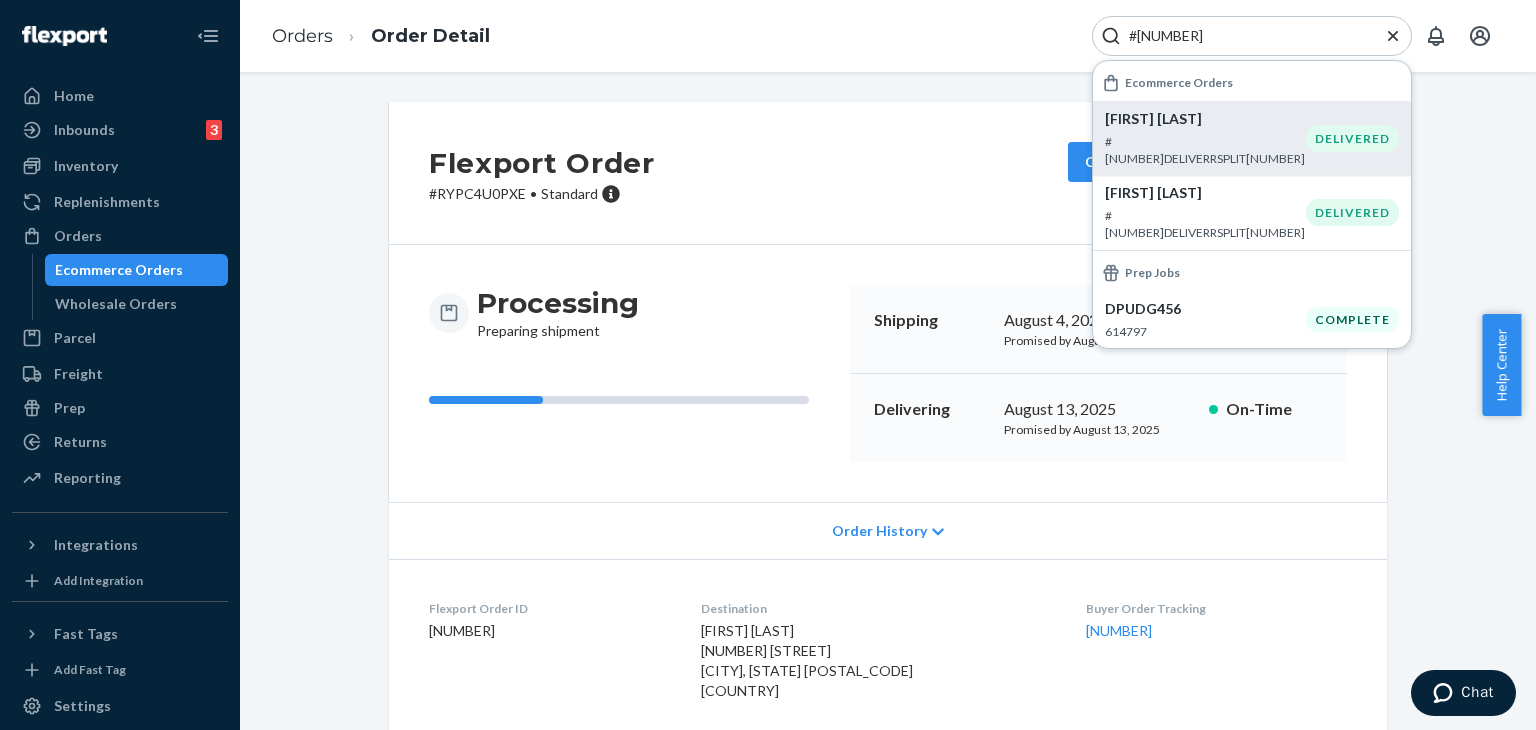 type on "#[NUMBER]" 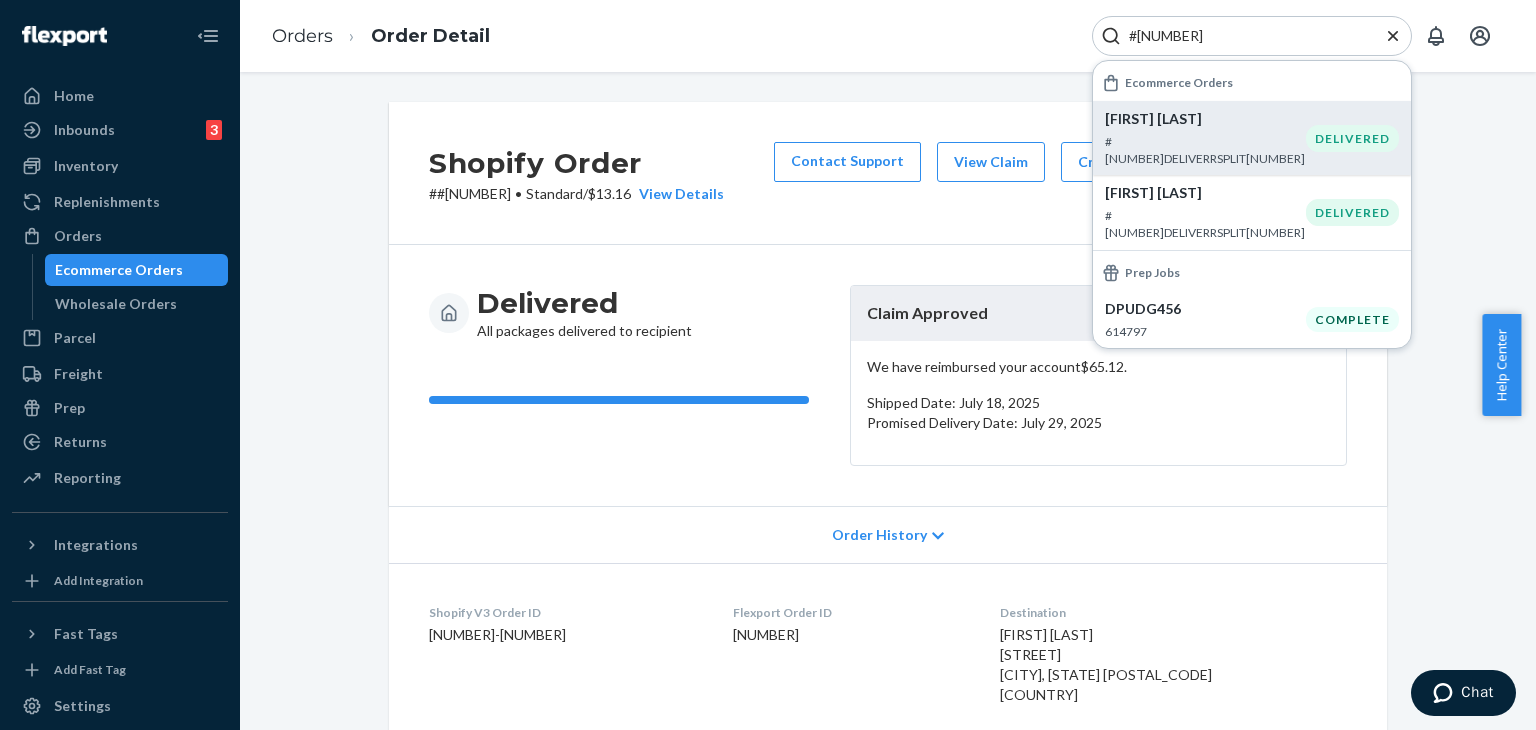 click on "Delivered All packages delivered to recipient Claim Approved We have reimbursed your account  $[PRICE] . Shipped Date: [DATE] [TIME] Promised Delivery Date: [DATE] [TIME]" at bounding box center [888, 375] 